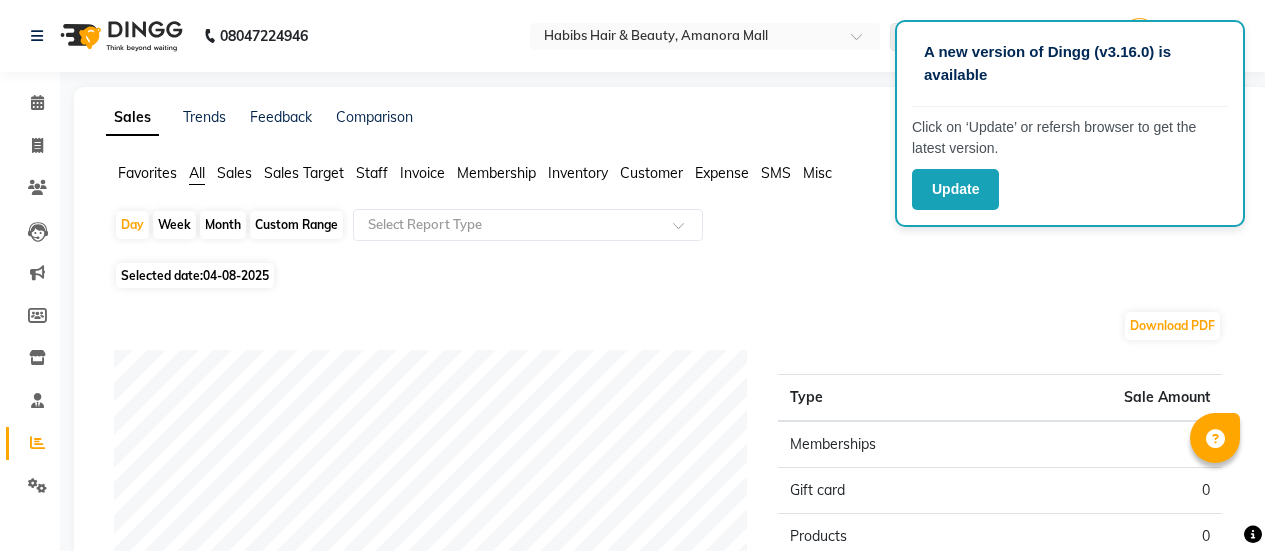scroll, scrollTop: 0, scrollLeft: 0, axis: both 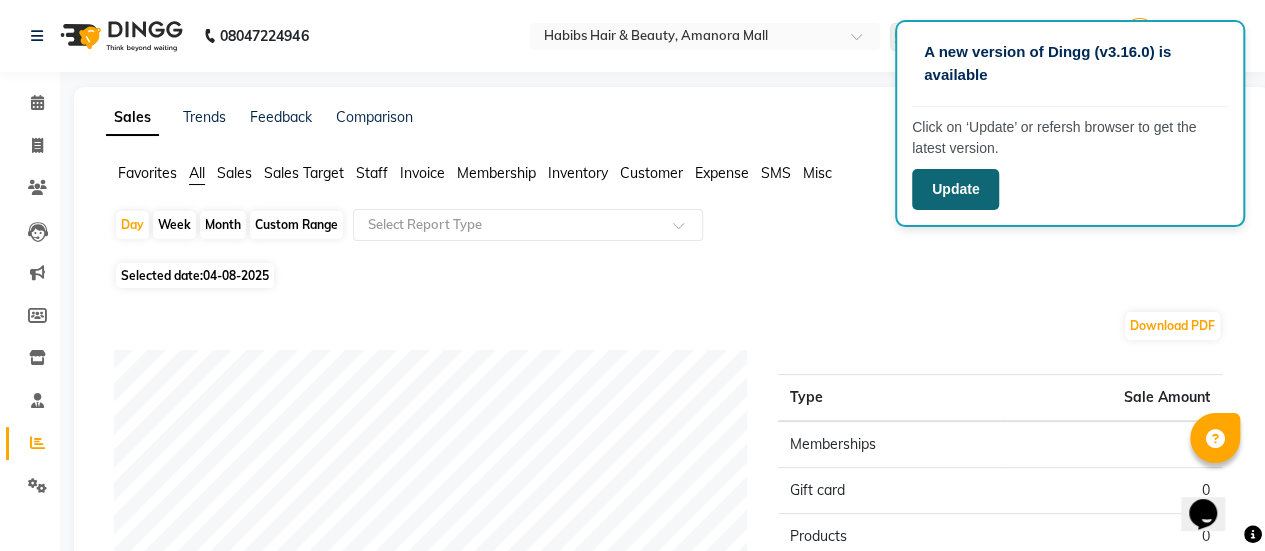 click on "Update" 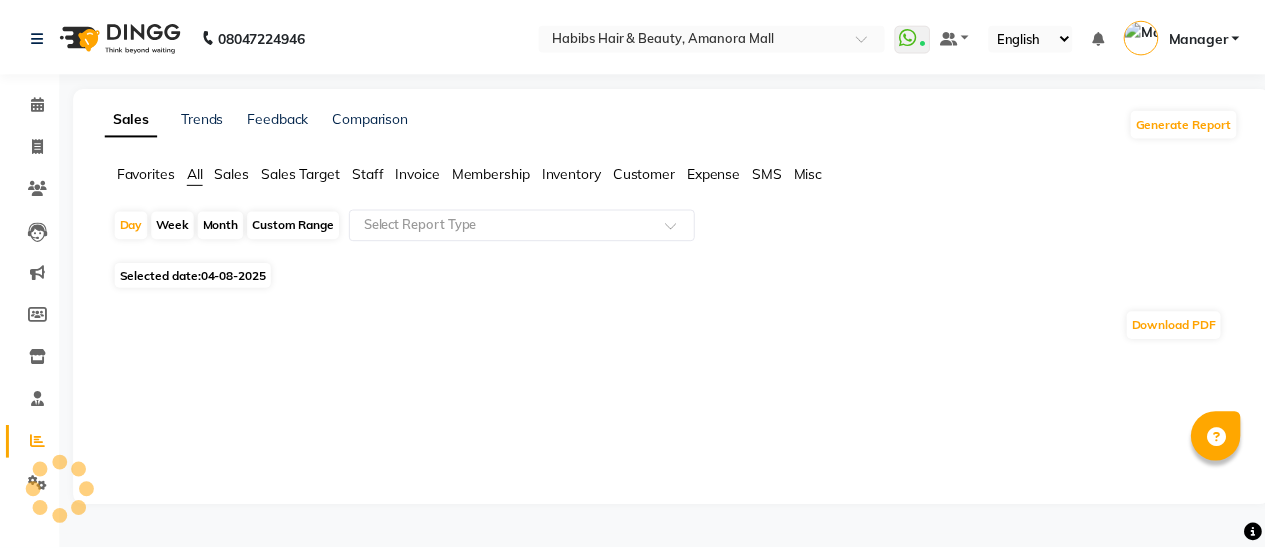 scroll, scrollTop: 0, scrollLeft: 0, axis: both 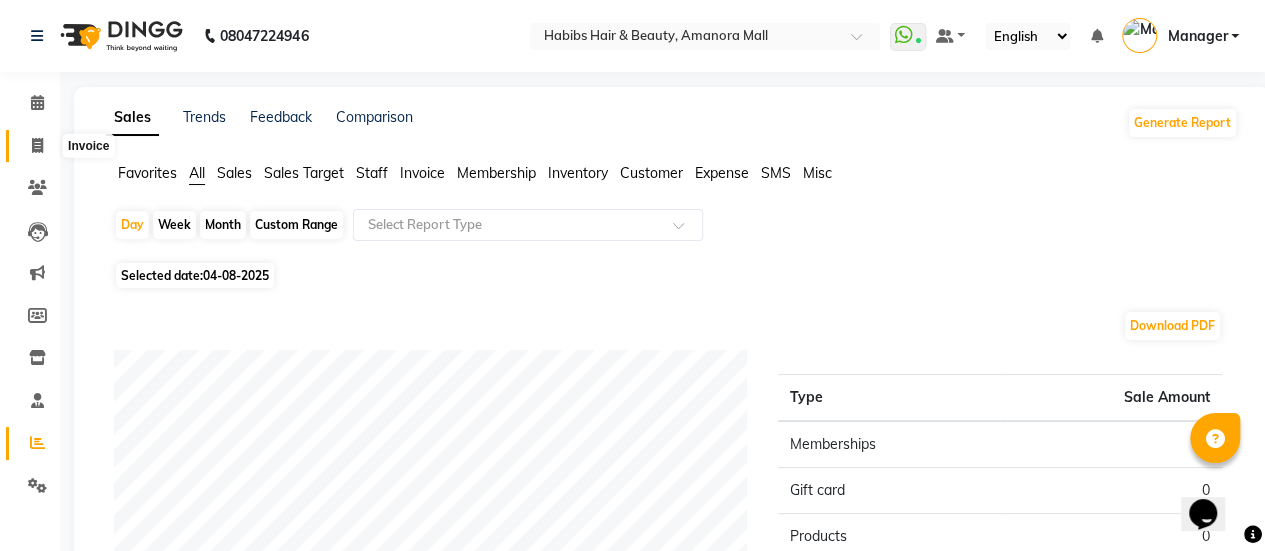 click 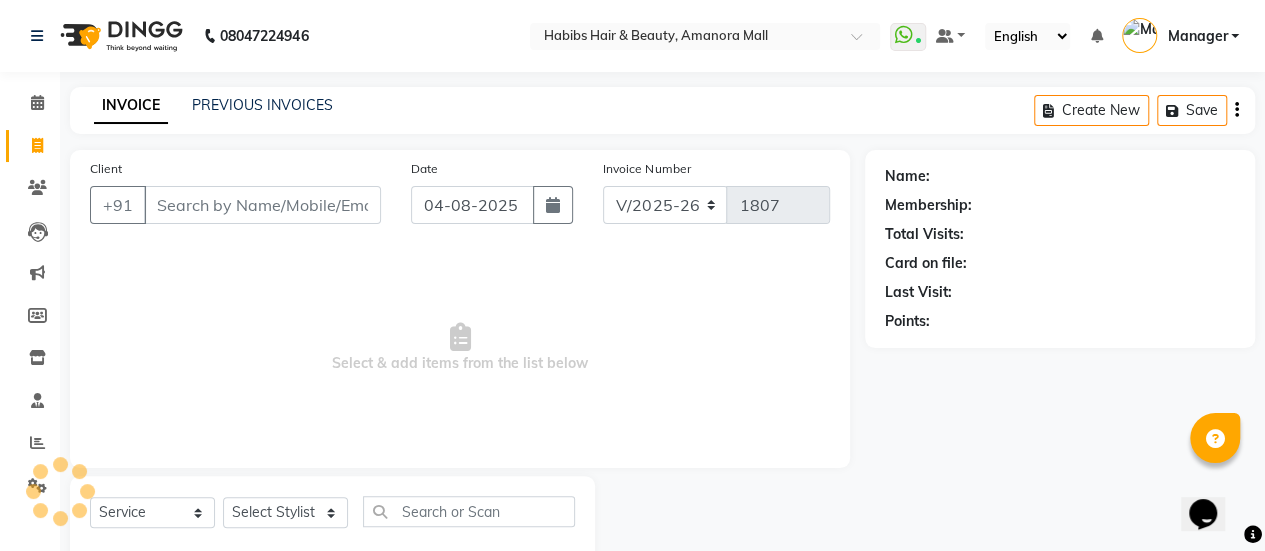 scroll, scrollTop: 49, scrollLeft: 0, axis: vertical 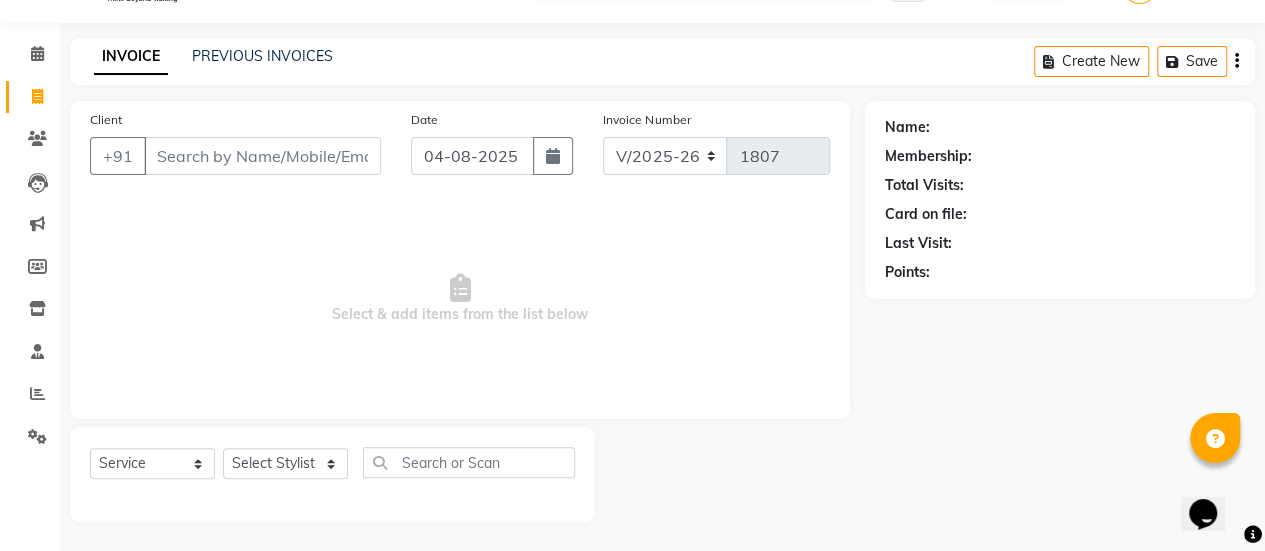 click on "Client" at bounding box center [262, 156] 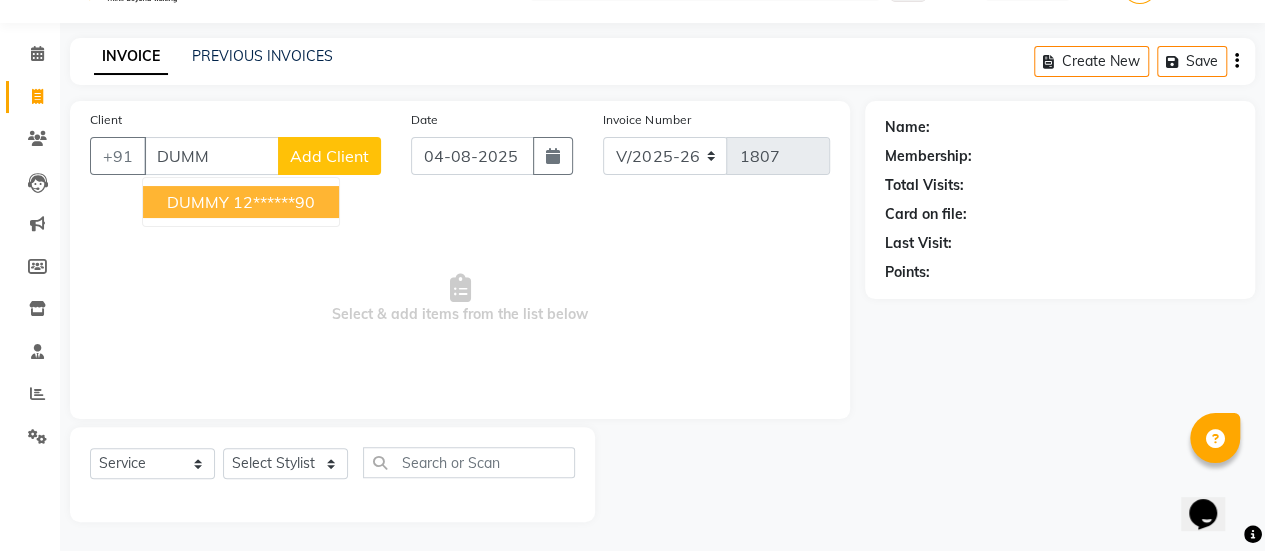 click on "12******90" at bounding box center (274, 202) 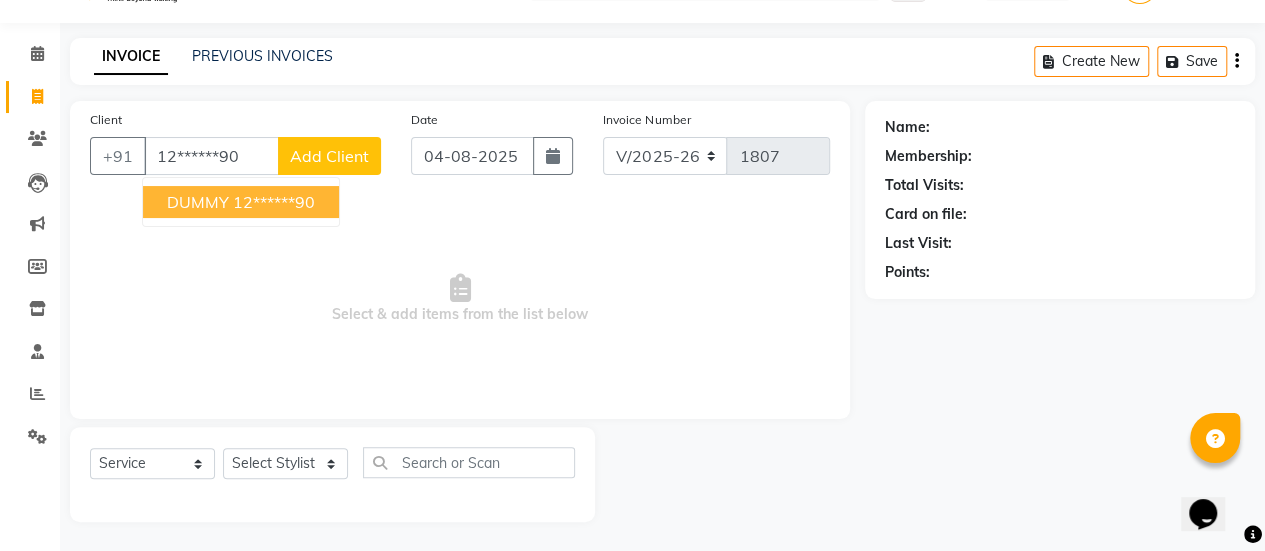 type on "12******90" 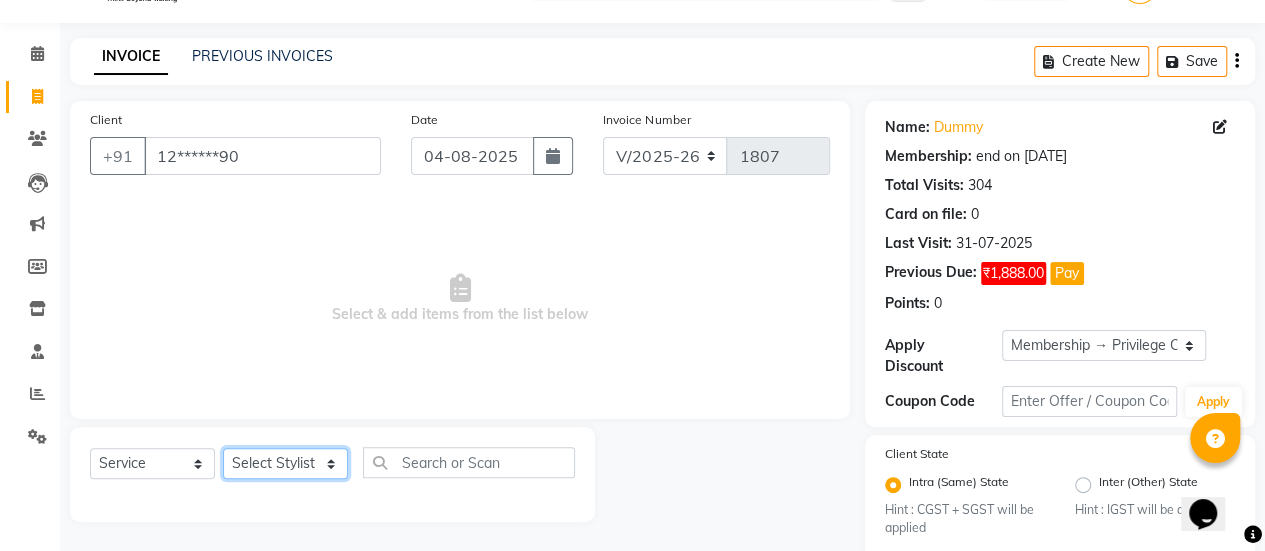 click on "Select Stylist Ankush ASAD Bhagavantu Bhagyashree Gazala JYOTI kasif krushna KRUSHNA Manager mohini Musarik POOJA Prajakta Ravi Rehman Shraddha Shubham" 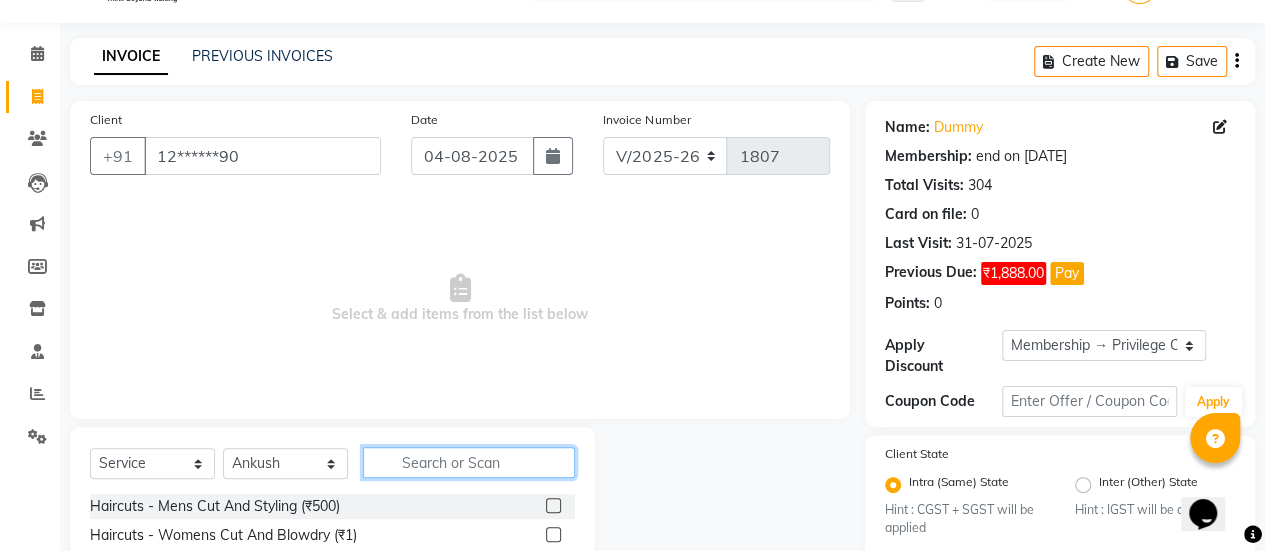 click 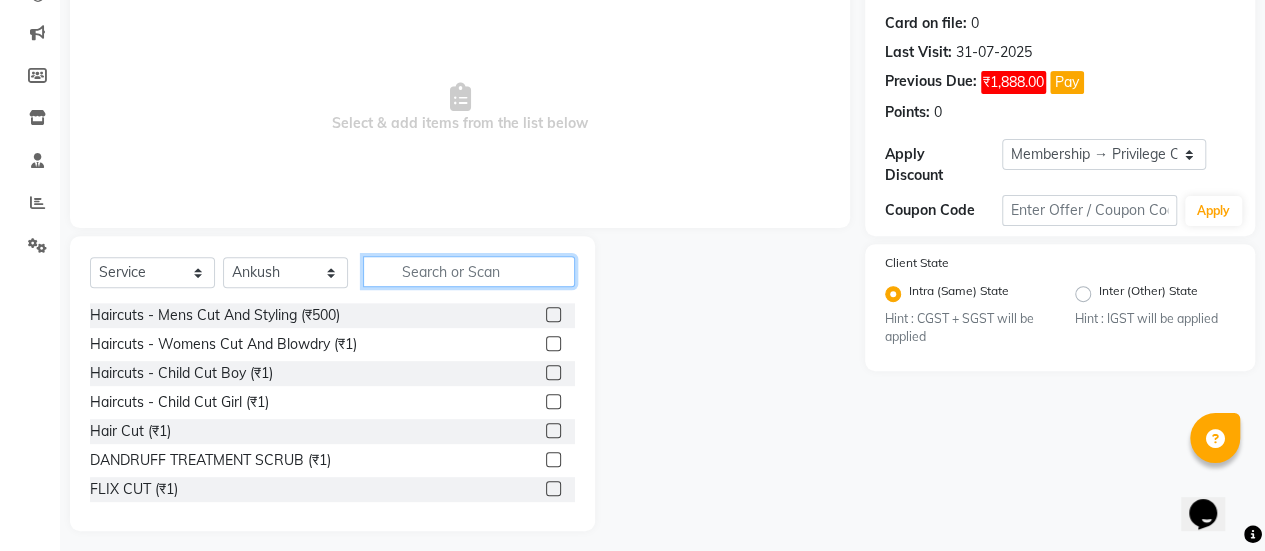 scroll, scrollTop: 249, scrollLeft: 0, axis: vertical 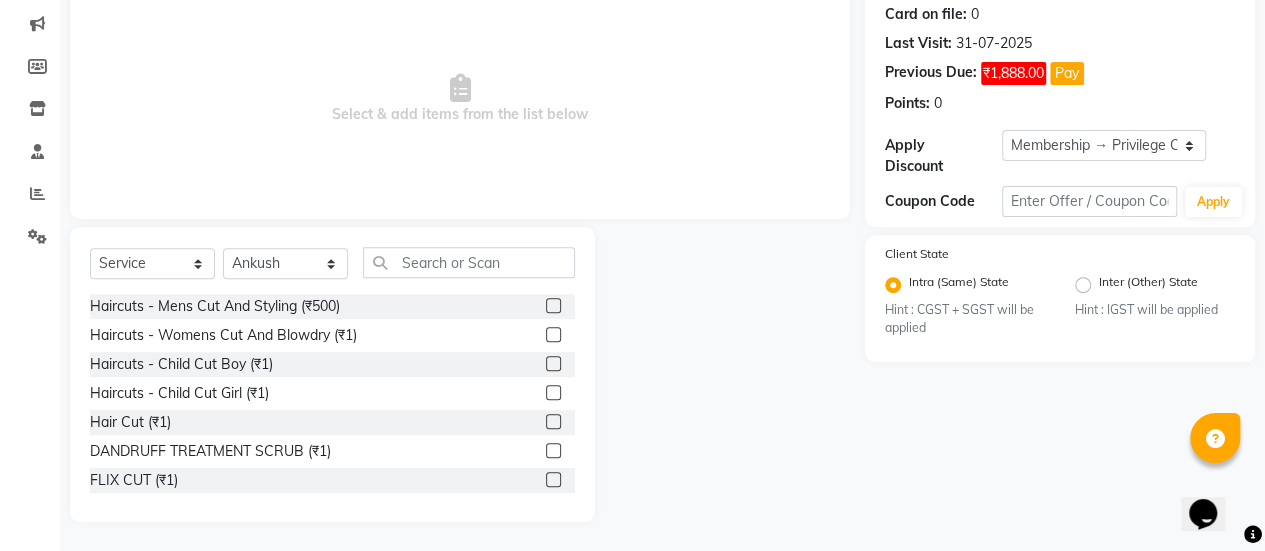 click 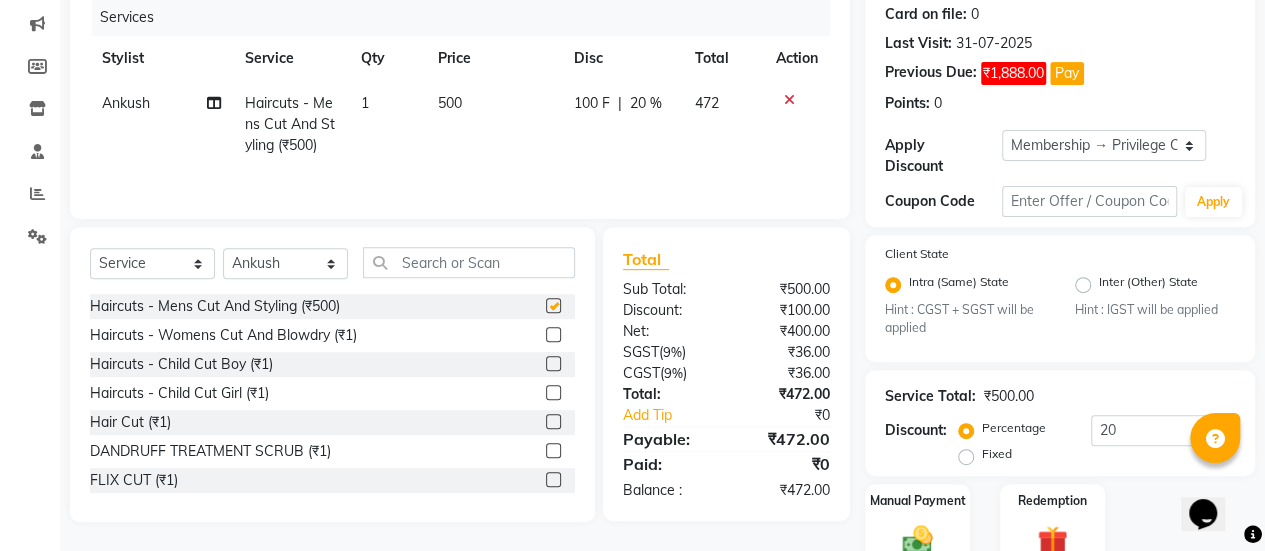 checkbox on "false" 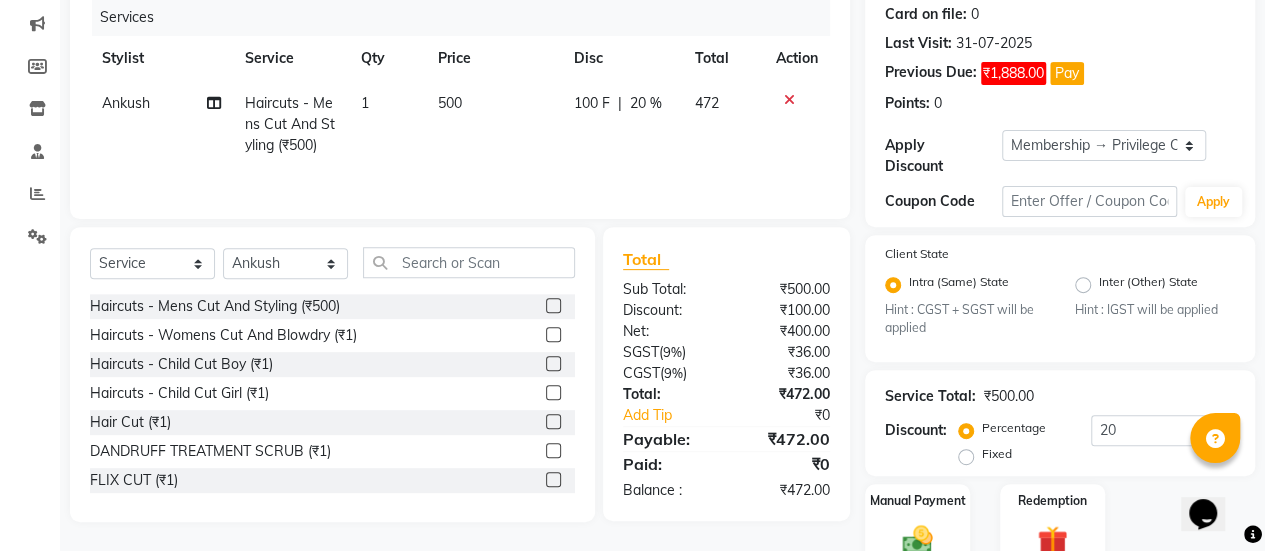click on "500" 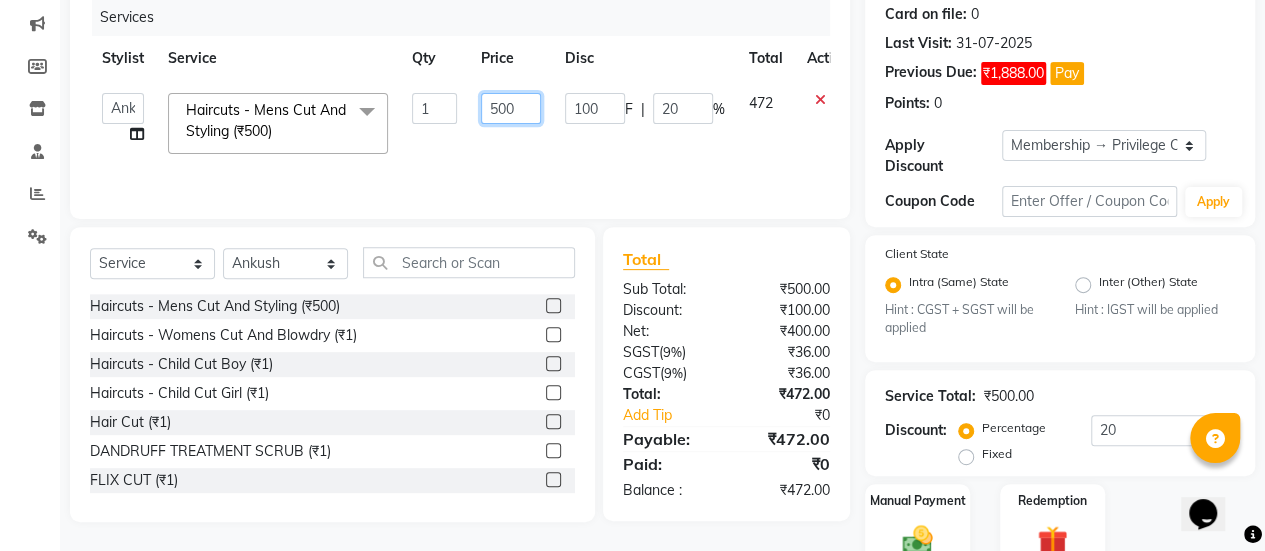 click on "500" 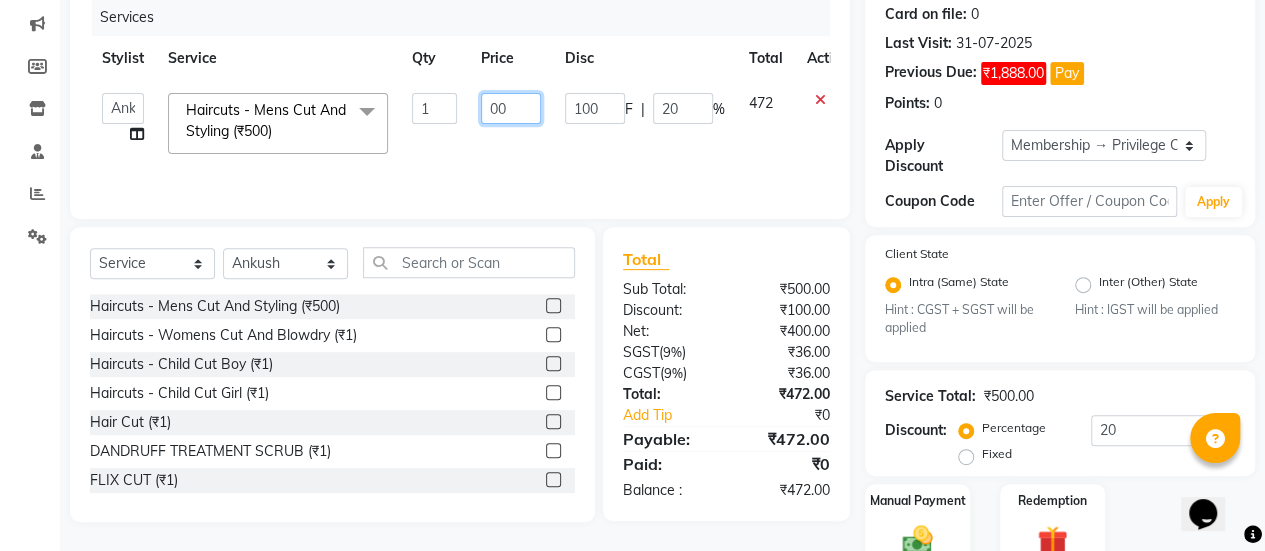 type on "400" 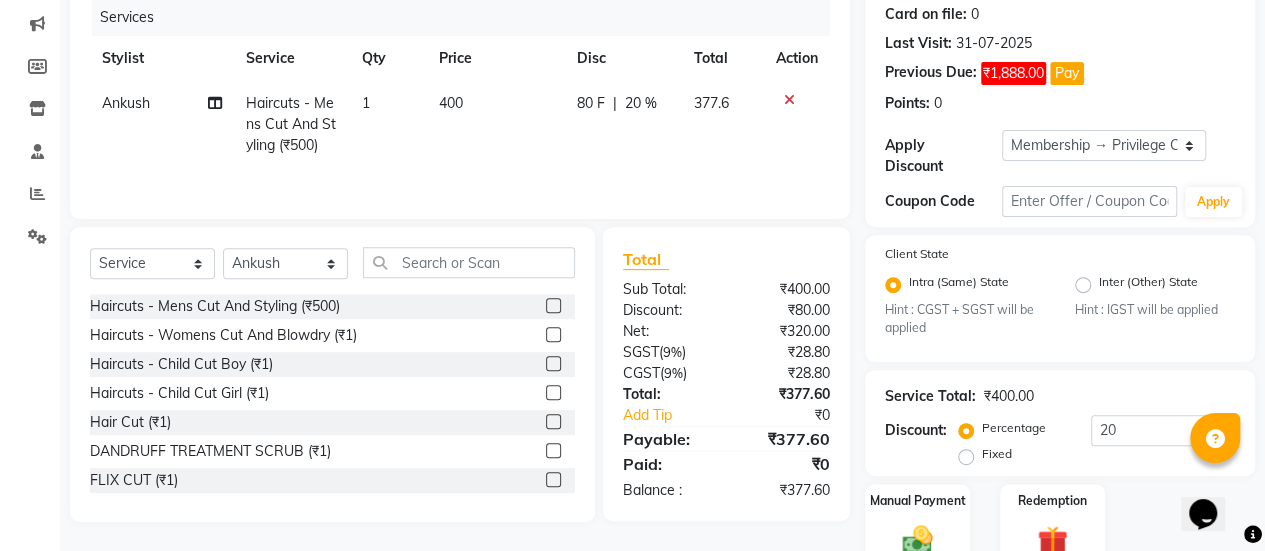 click on "80 F | 20 %" 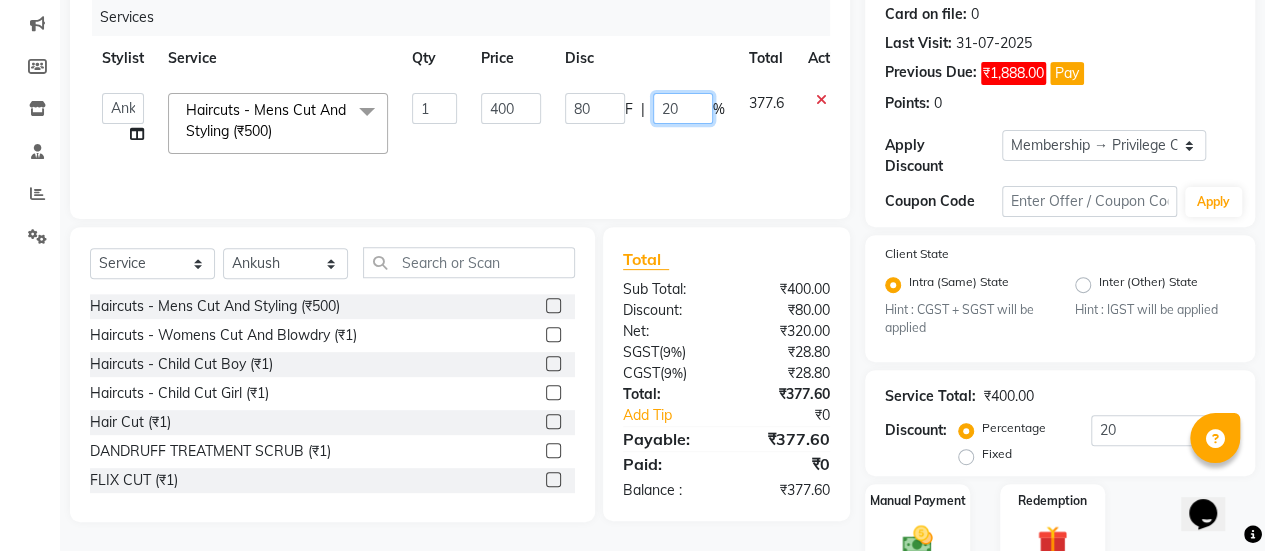 click on "20" 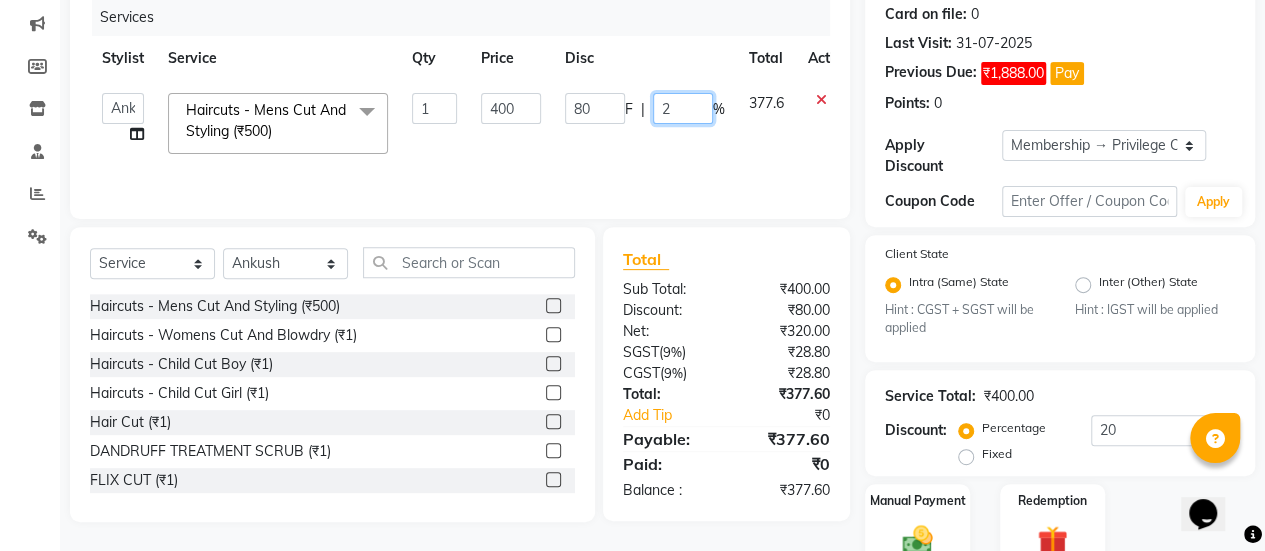 type 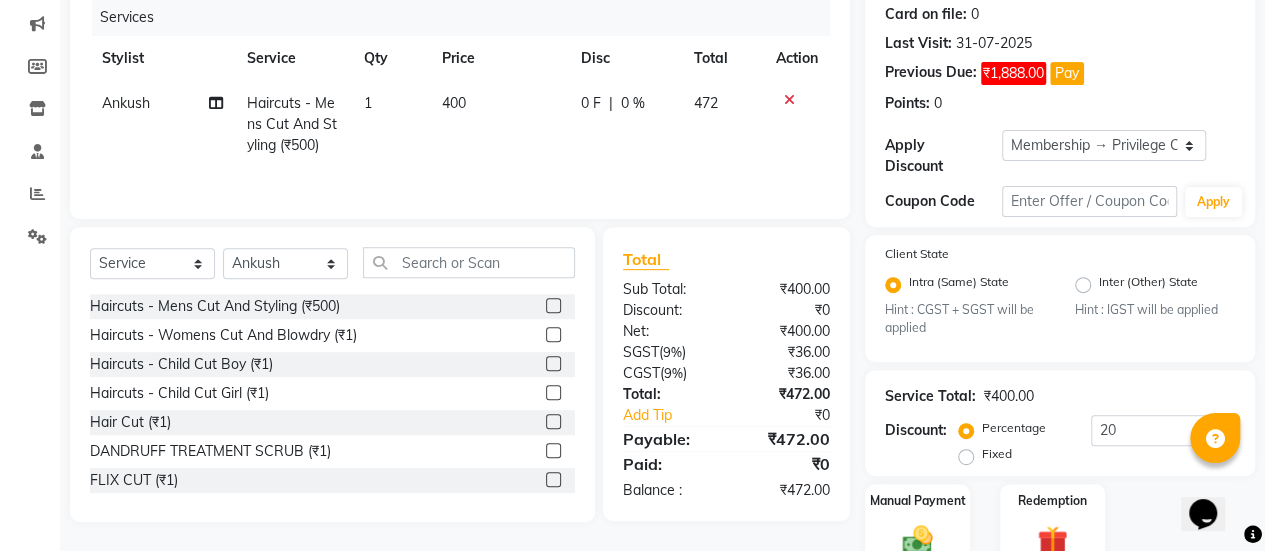 click on "Ankush Haircuts - Mens Cut And Styling (₹500) 1 400 0 F | 0 % 472" 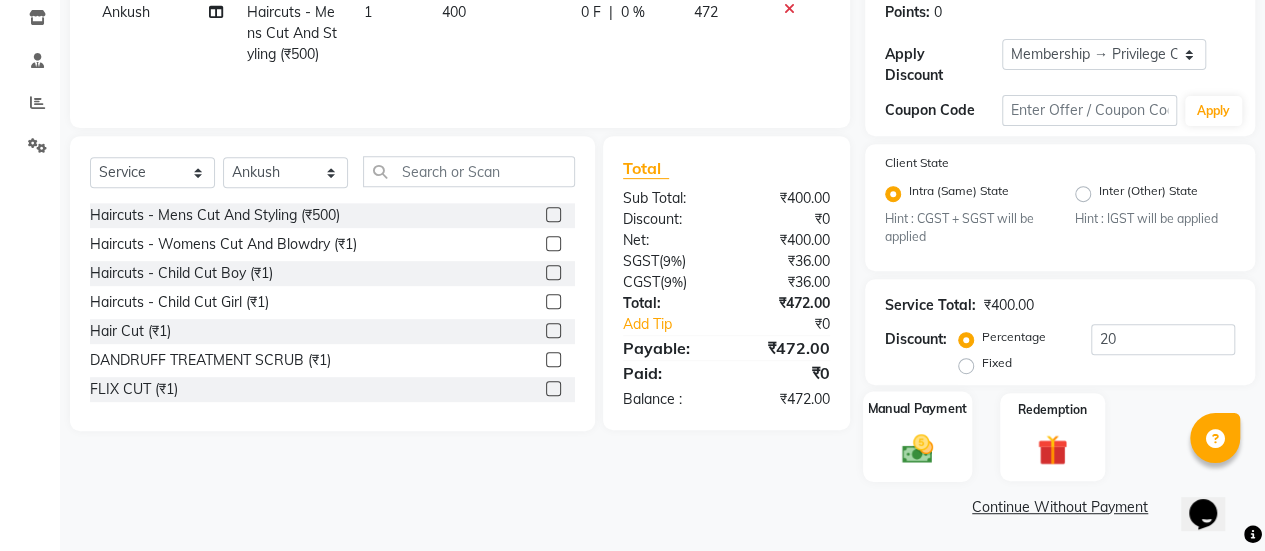 click 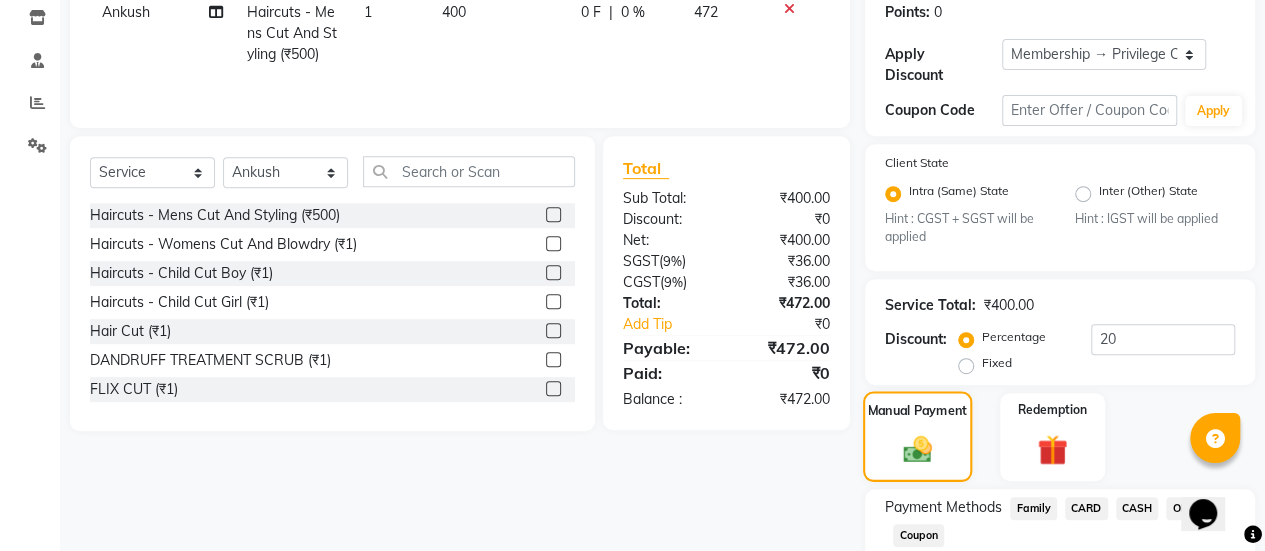 scroll, scrollTop: 468, scrollLeft: 0, axis: vertical 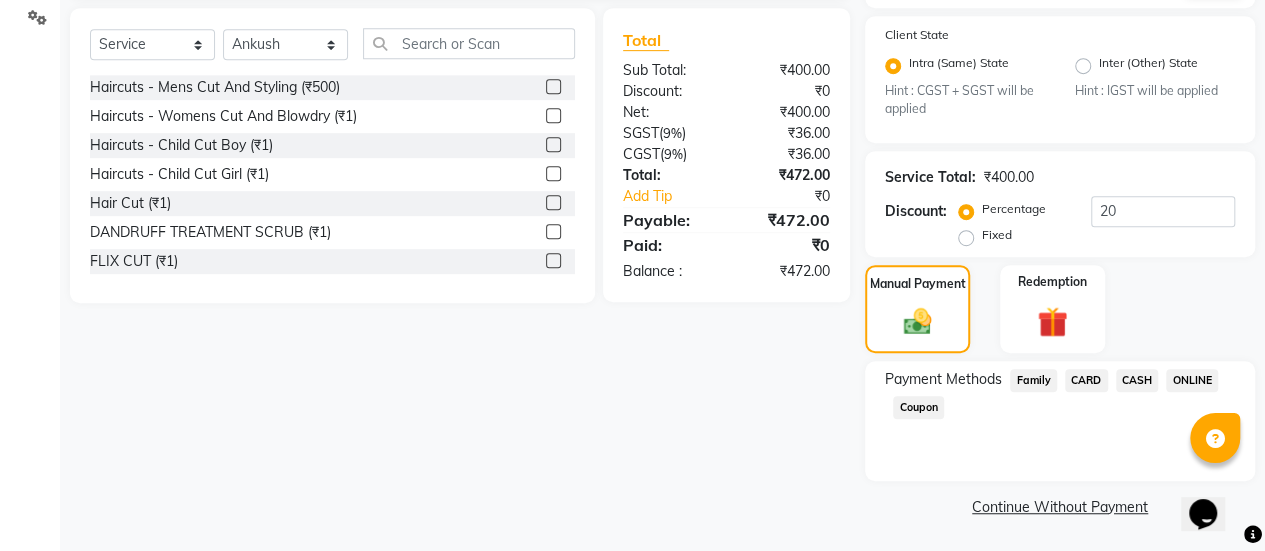 click on "ONLINE" 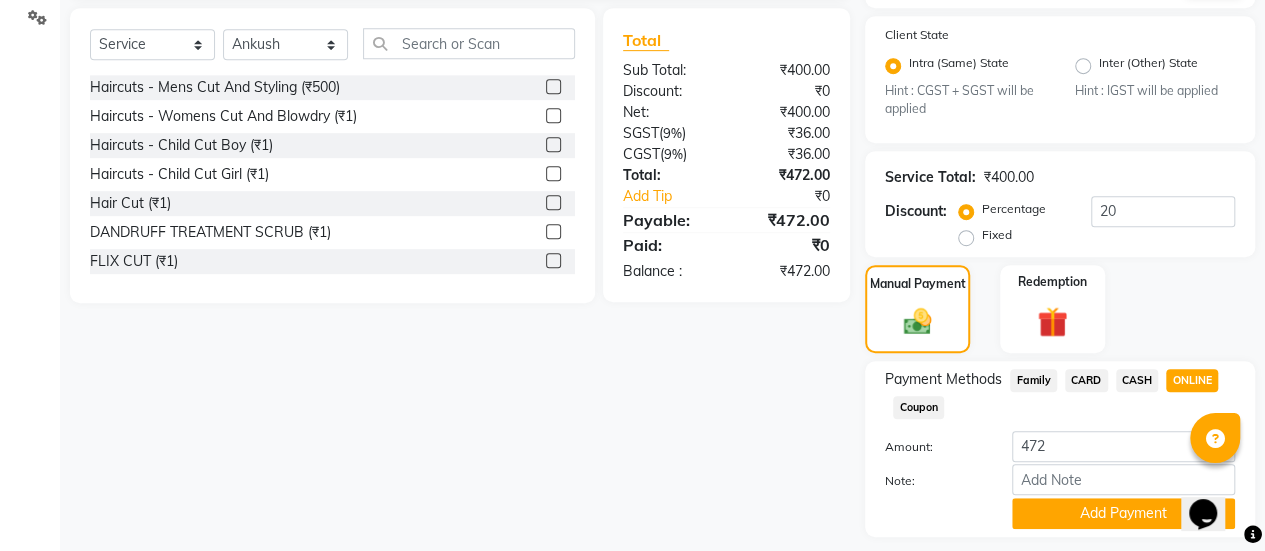 scroll, scrollTop: 524, scrollLeft: 0, axis: vertical 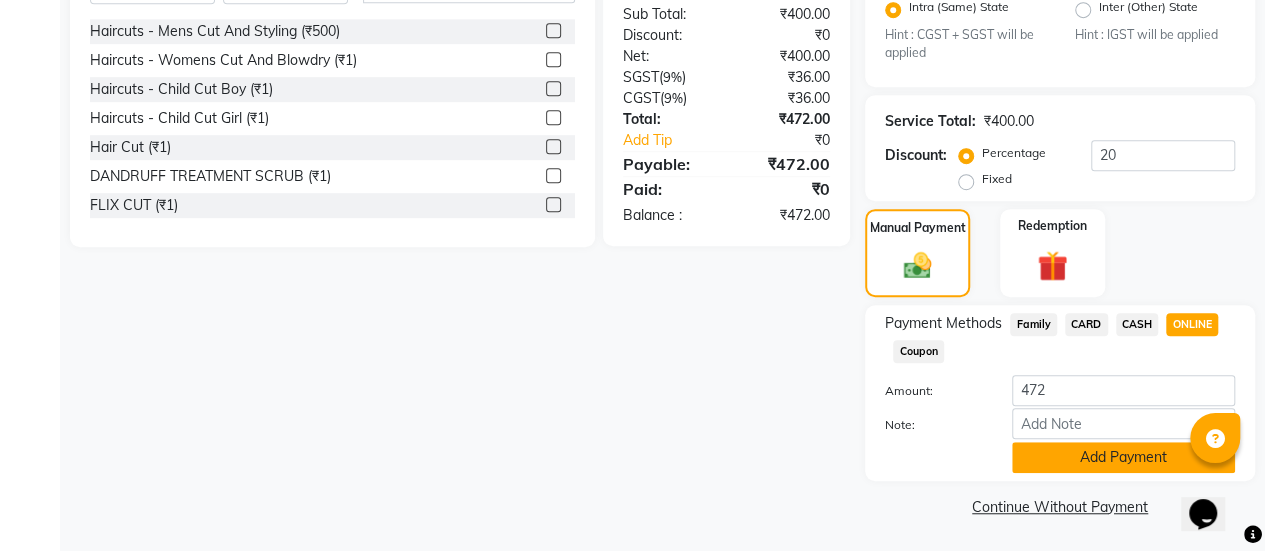 click on "Add Payment" 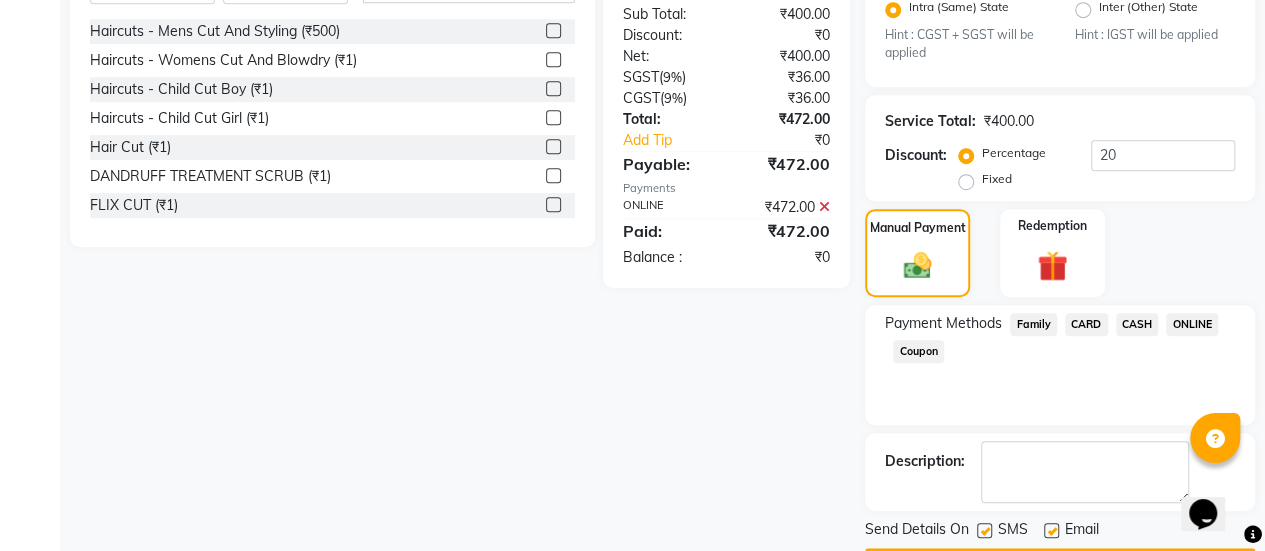 scroll, scrollTop: 579, scrollLeft: 0, axis: vertical 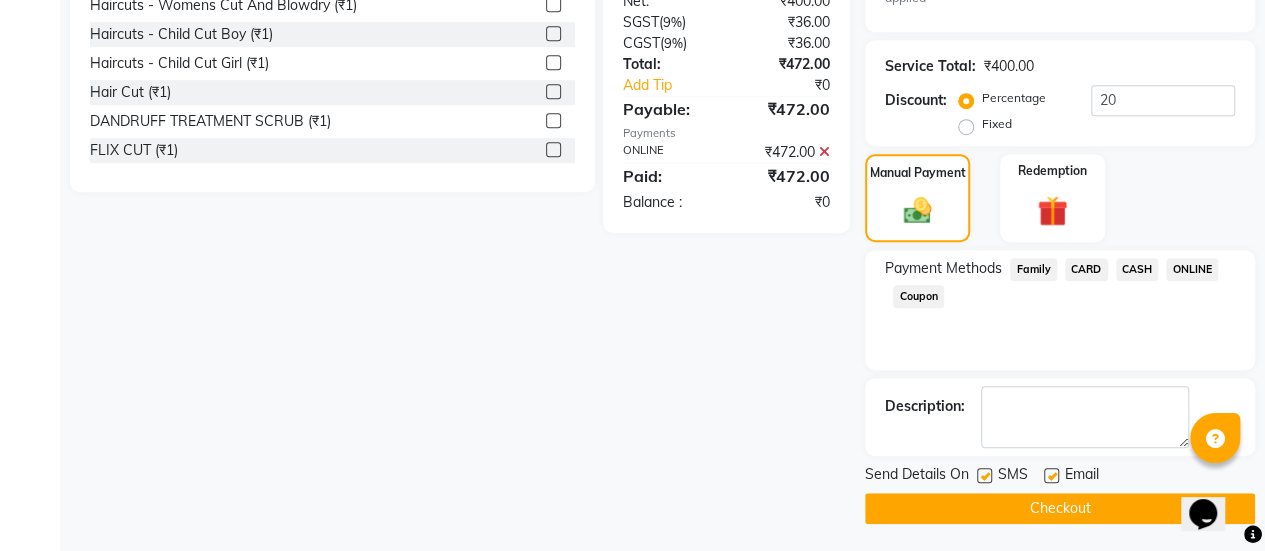 click 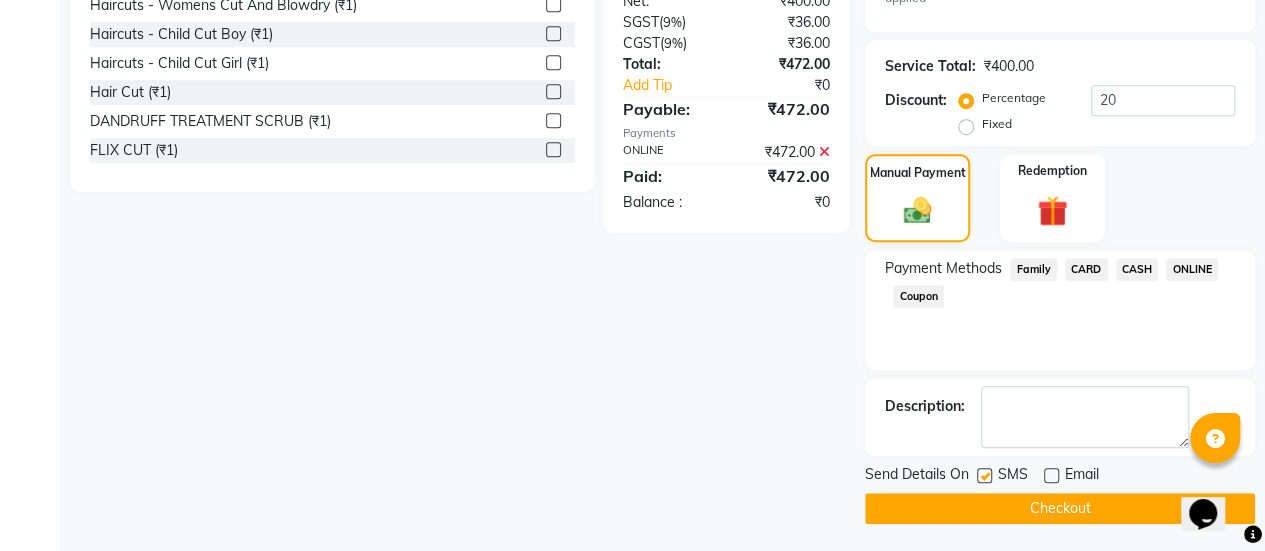 click on "Checkout" 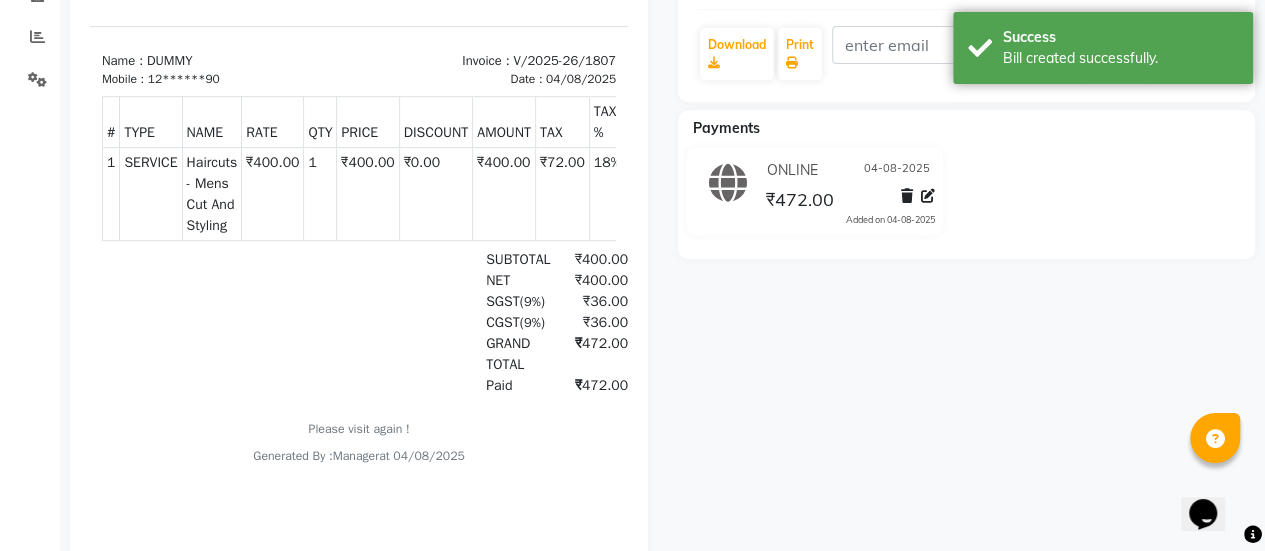 scroll, scrollTop: 0, scrollLeft: 0, axis: both 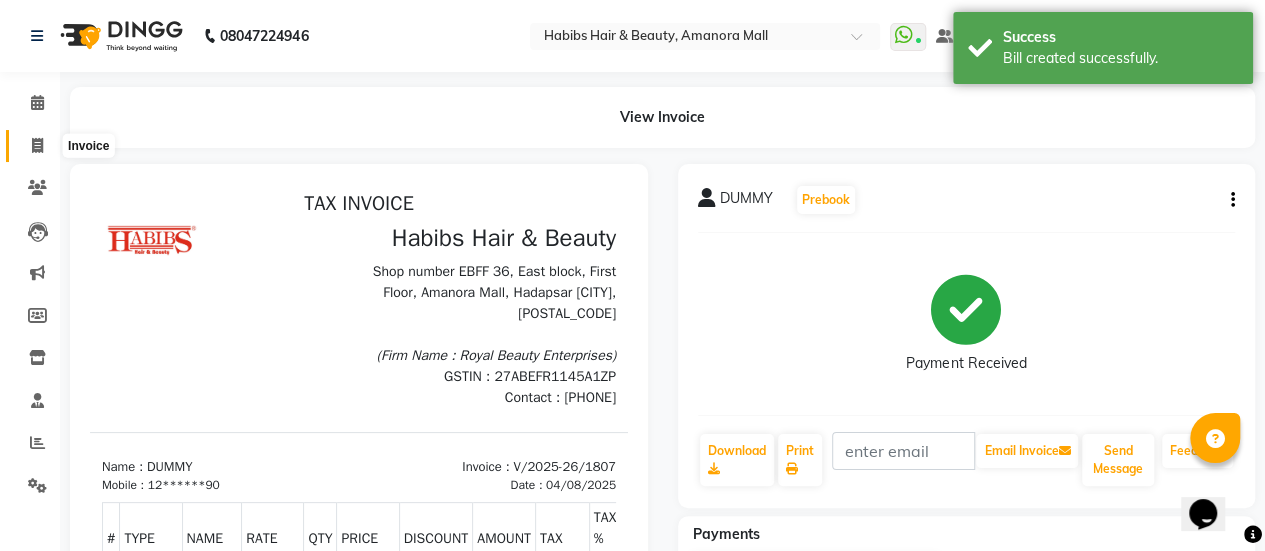 click 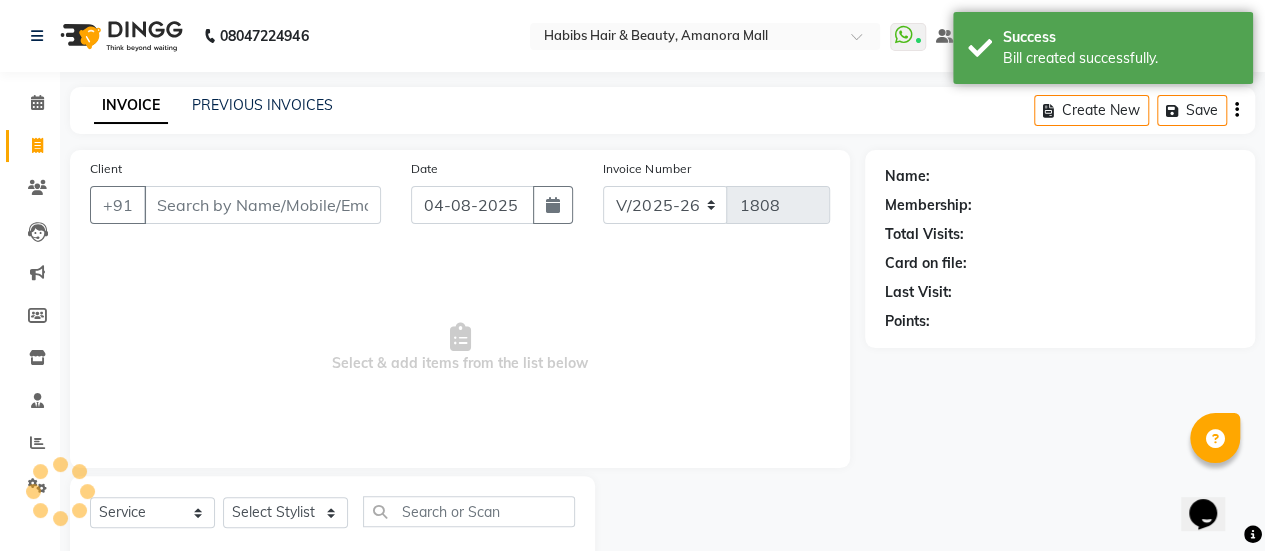 scroll, scrollTop: 49, scrollLeft: 0, axis: vertical 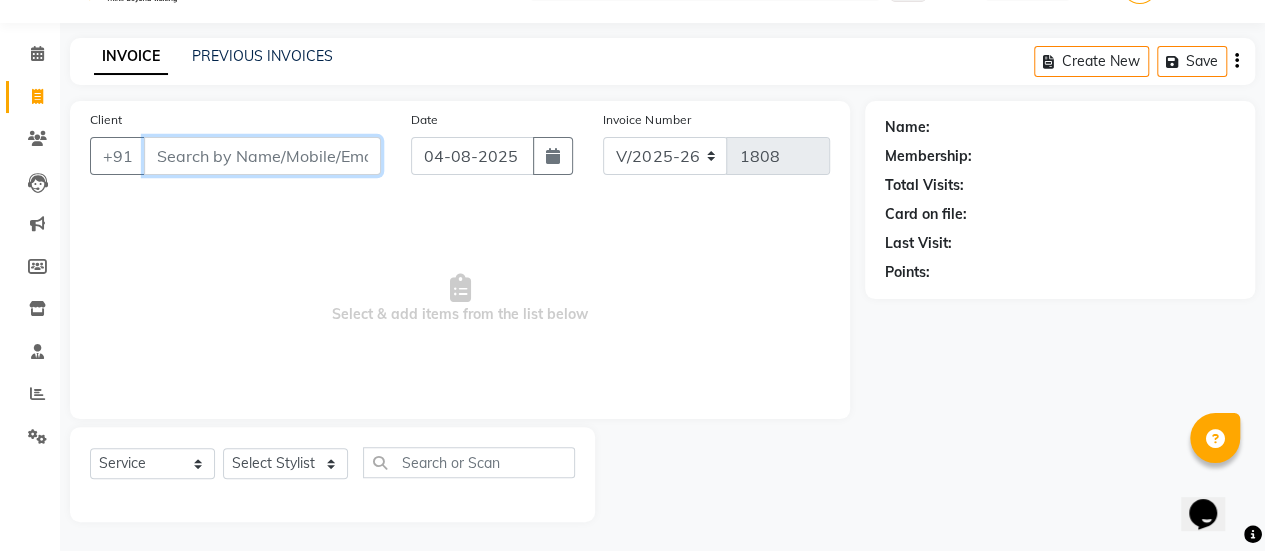 click on "Client" at bounding box center [262, 156] 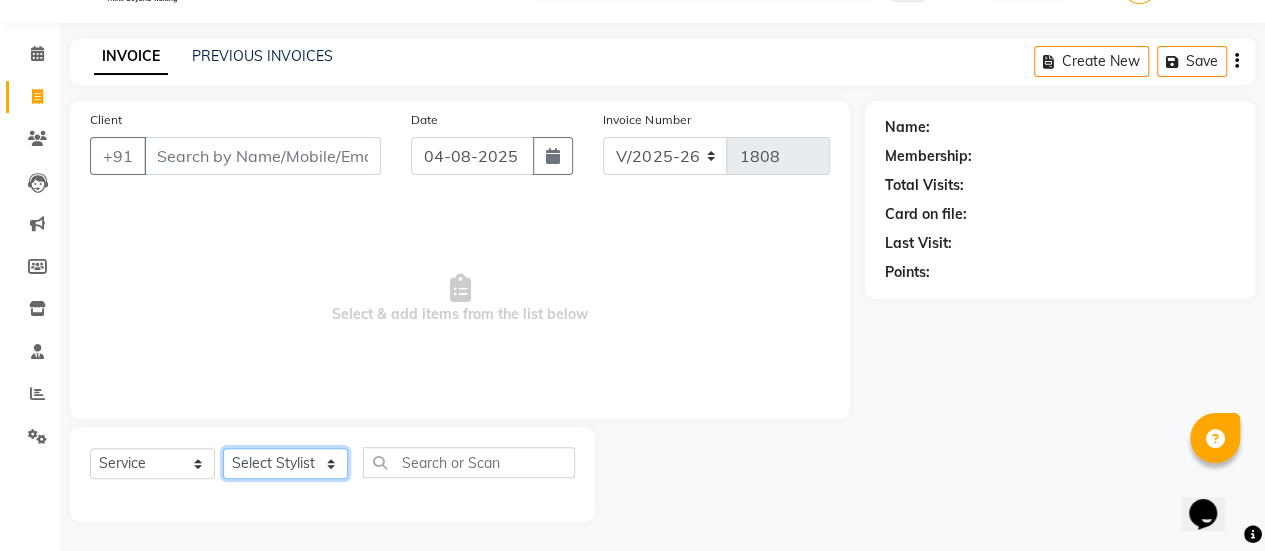 click on "Select Stylist Ankush ASAD Bhagavantu Bhagyashree Gazala JYOTI kasif krushna KRUSHNA Manager mohini Musarik POOJA Prajakta Ravi Rehman Shraddha Shubham" 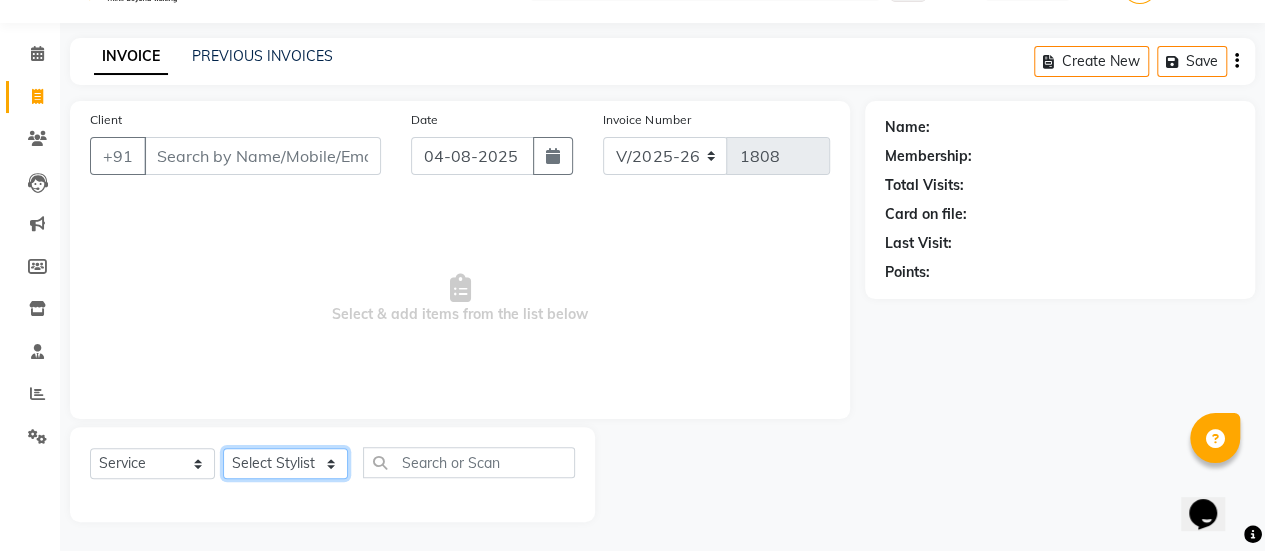 select on "51687" 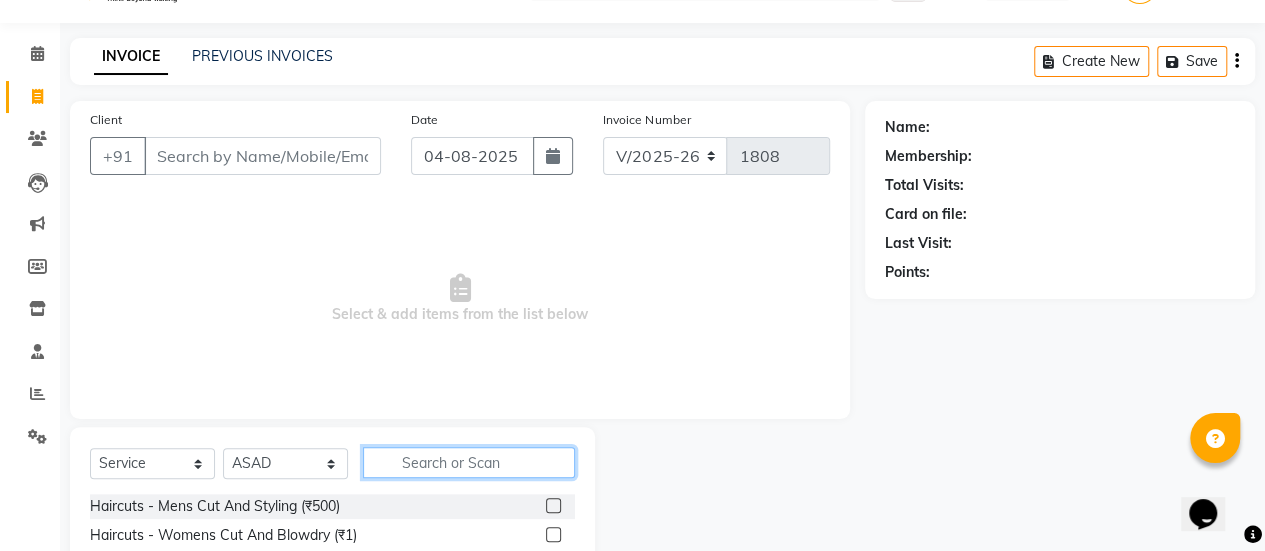 click 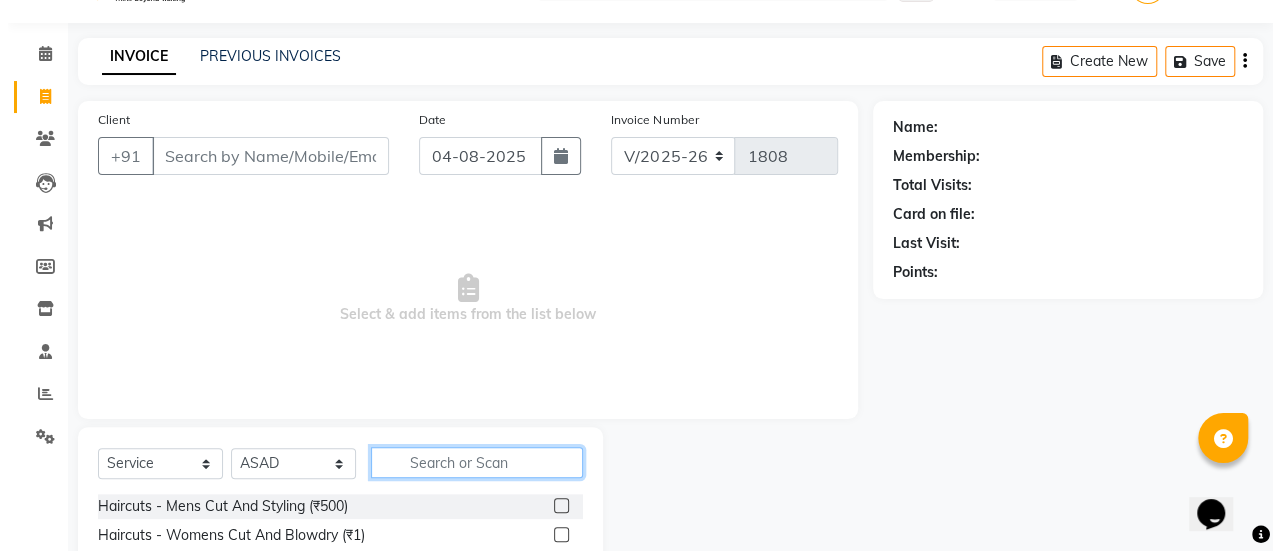 scroll, scrollTop: 157, scrollLeft: 0, axis: vertical 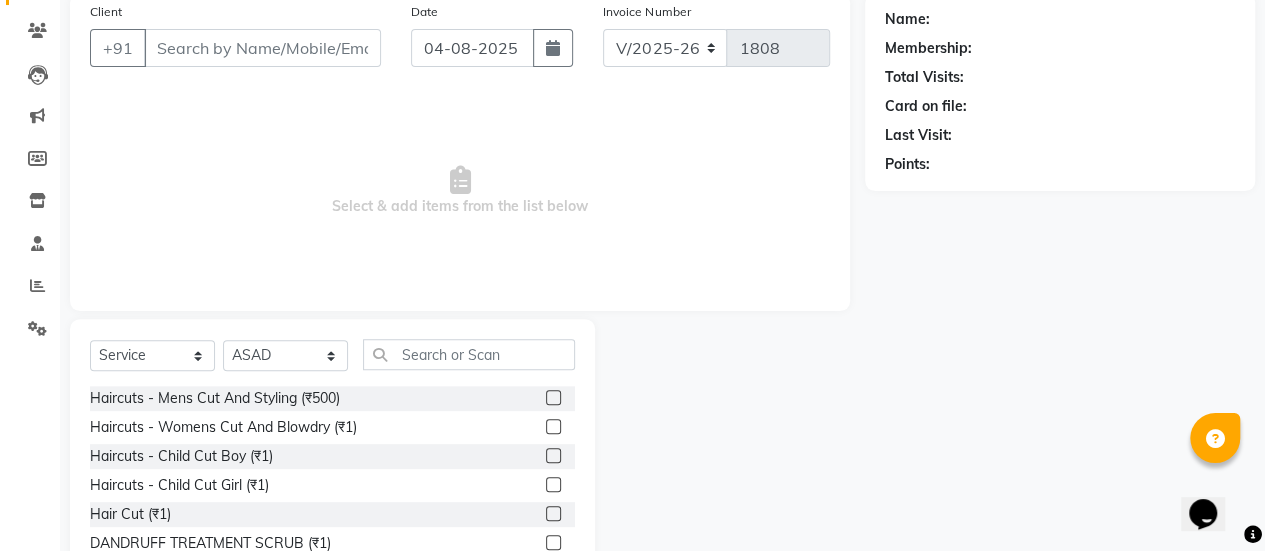 click 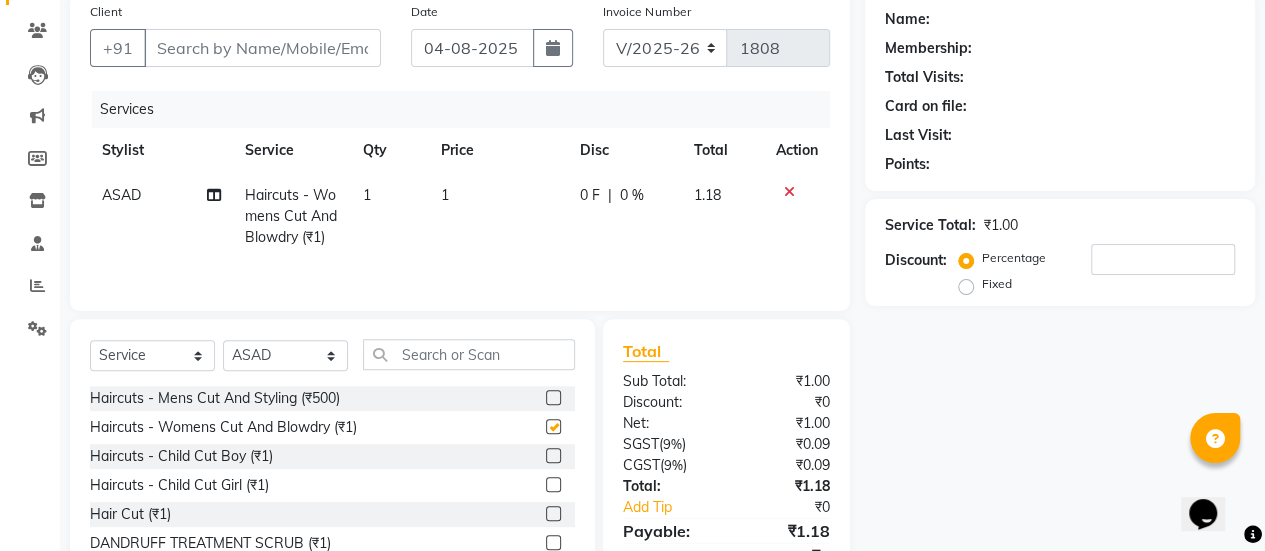 checkbox on "false" 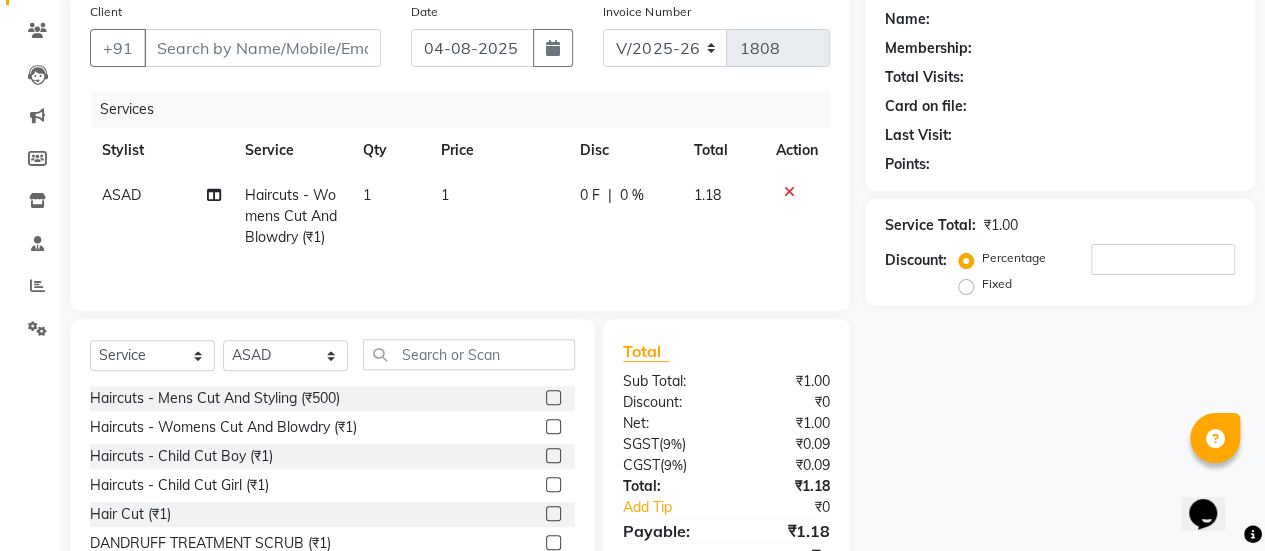 click on "1" 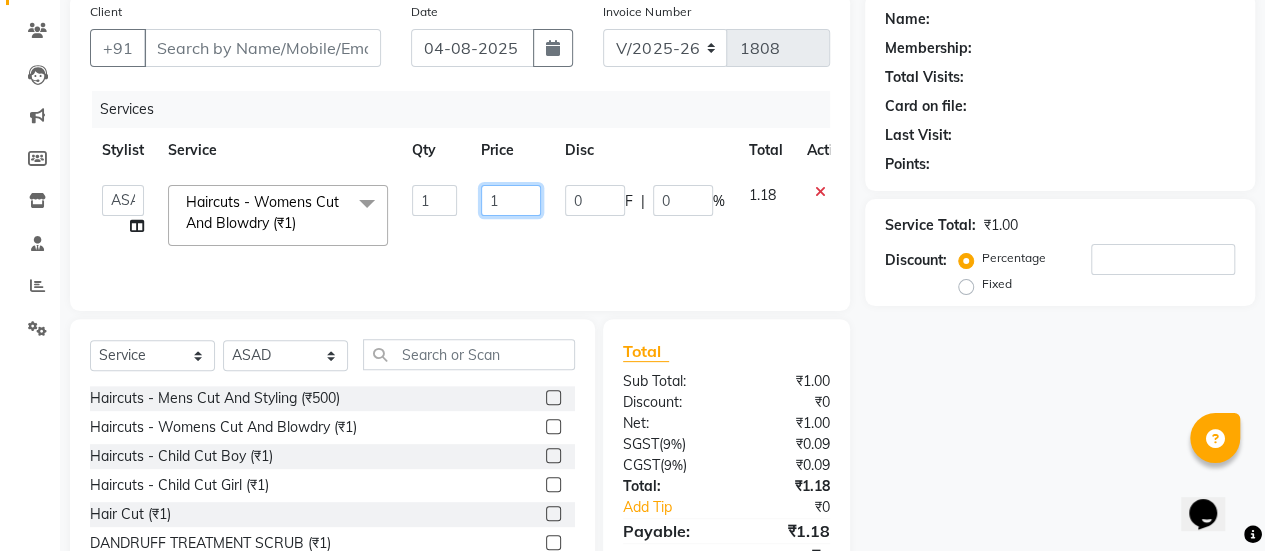 click on "1" 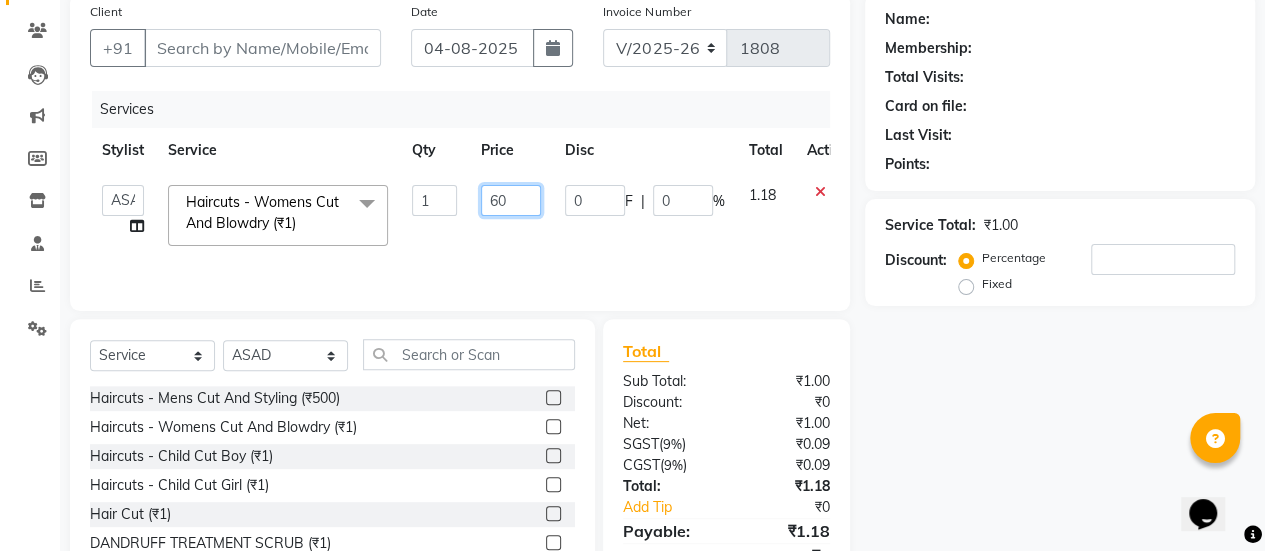 type on "600" 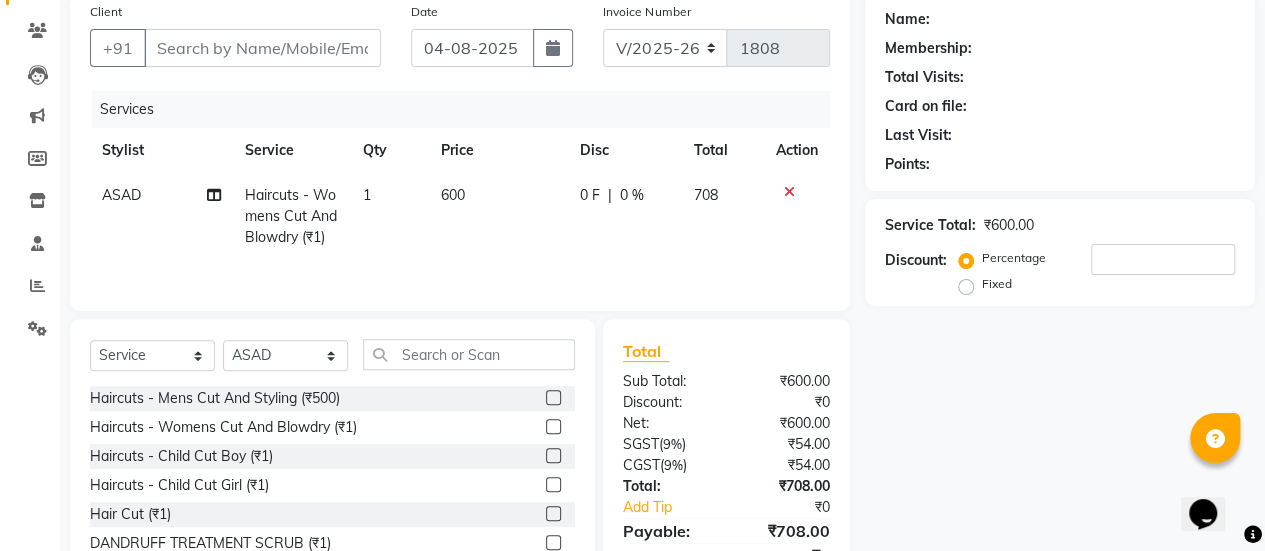 click on "0 F | 0 %" 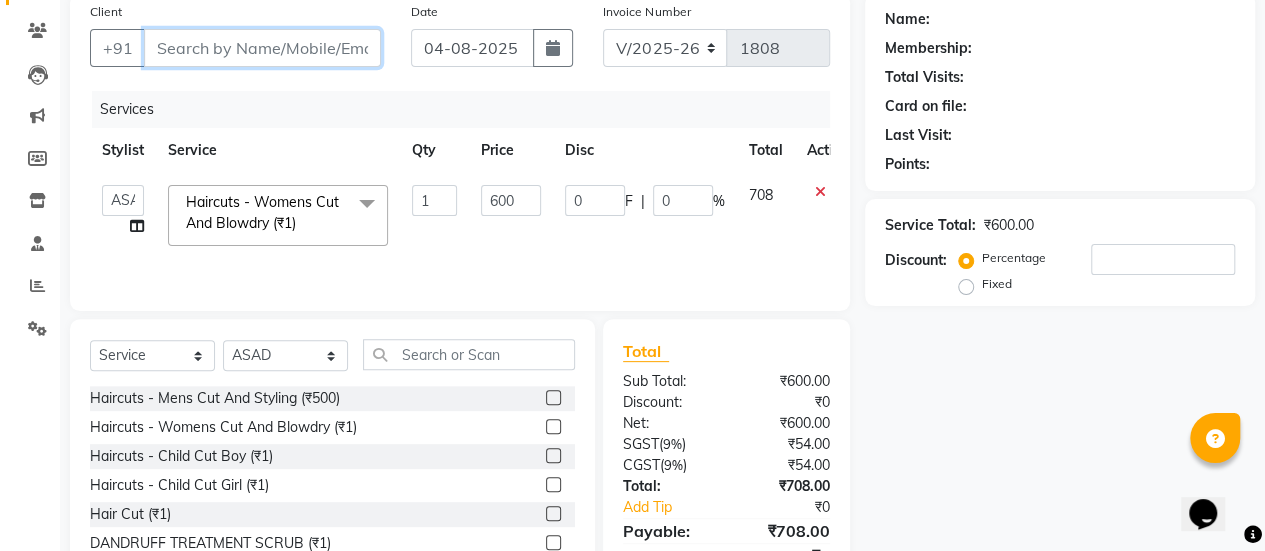 click on "Client" at bounding box center [262, 48] 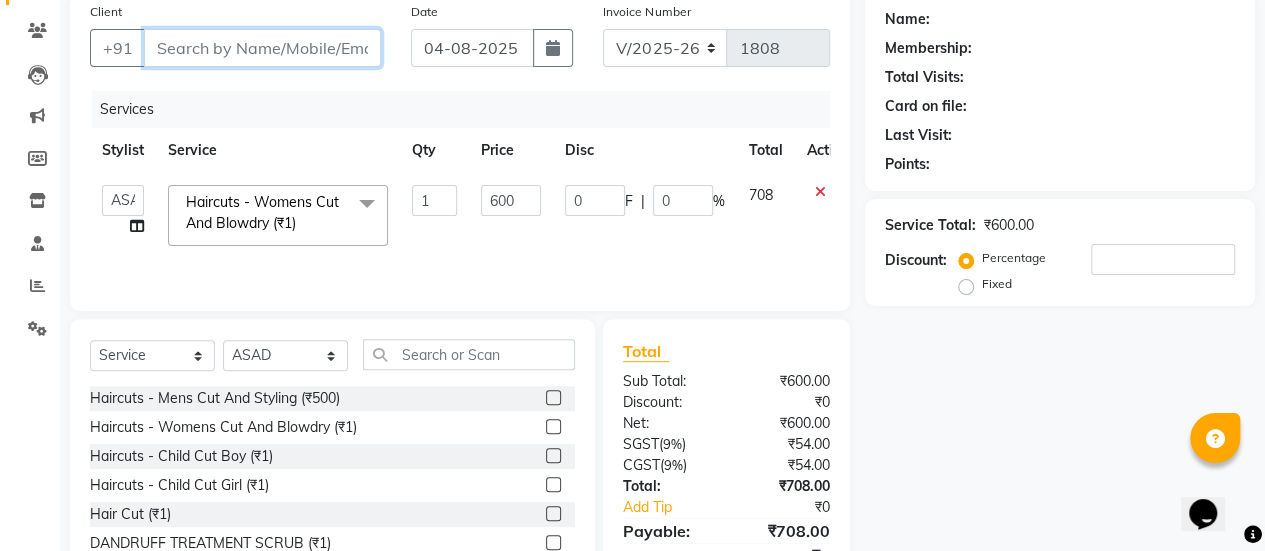 click on "Client" at bounding box center [262, 48] 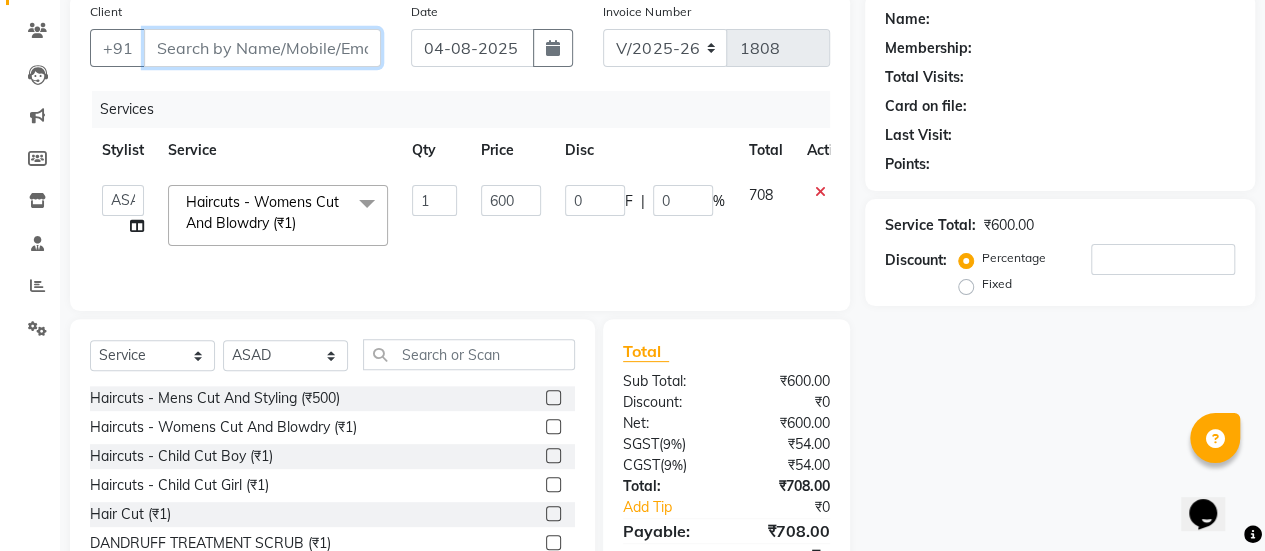 type on "9" 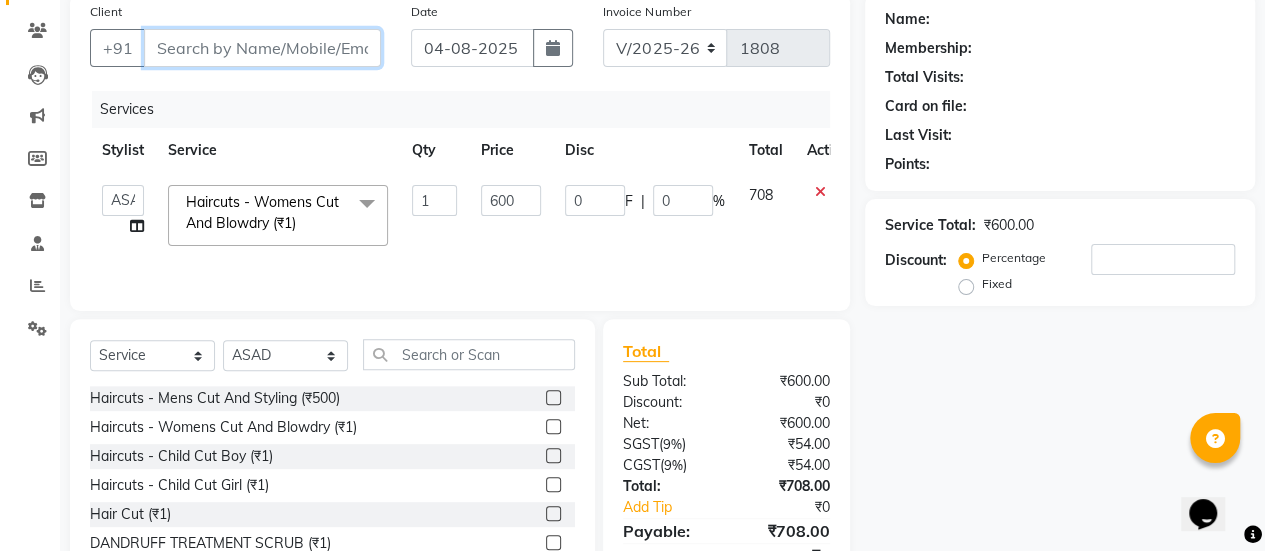 type on "0" 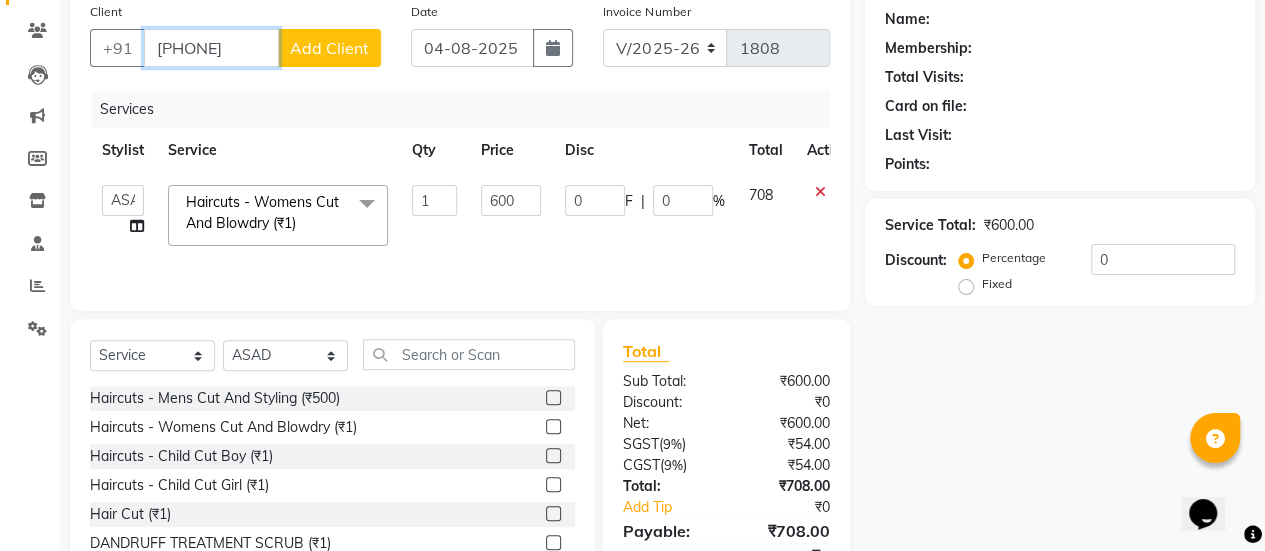 type on "[PHONE]" 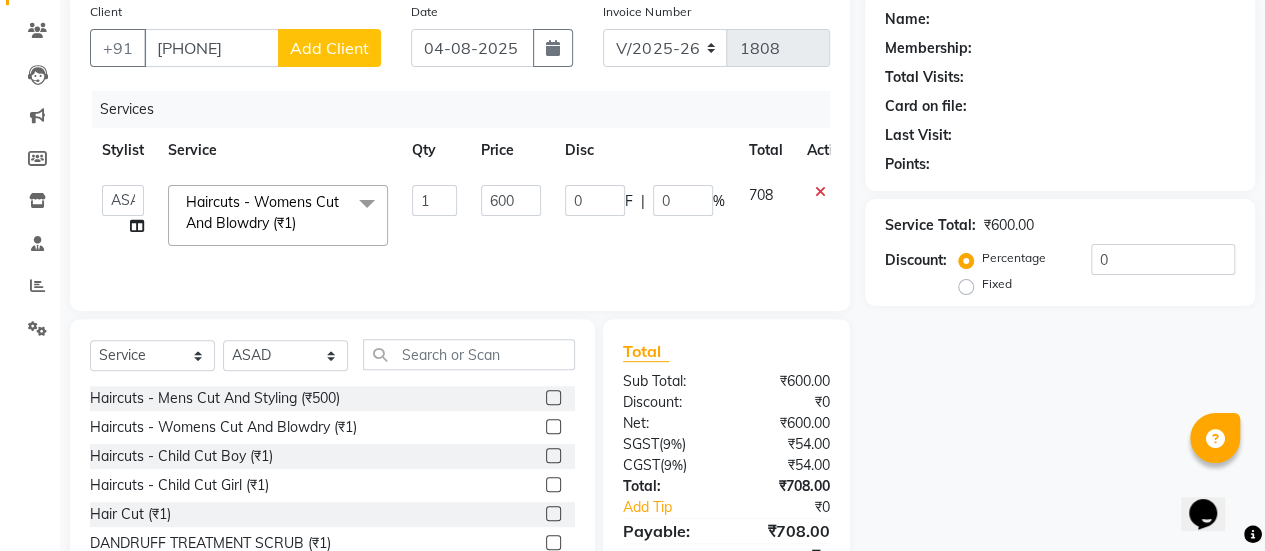 click on "Add Client" 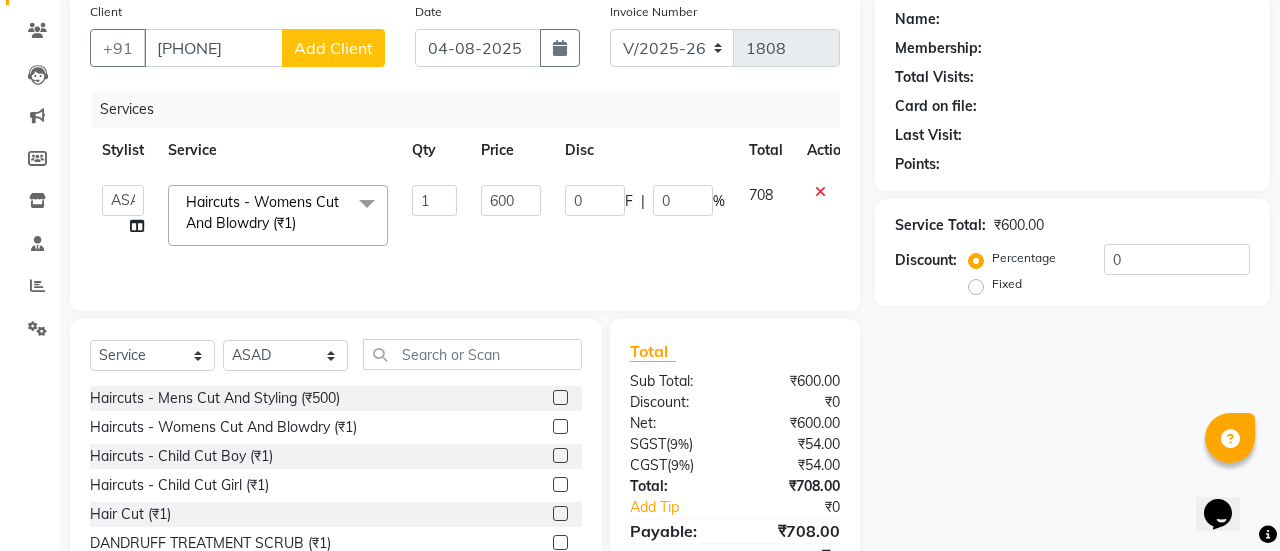 select on "22" 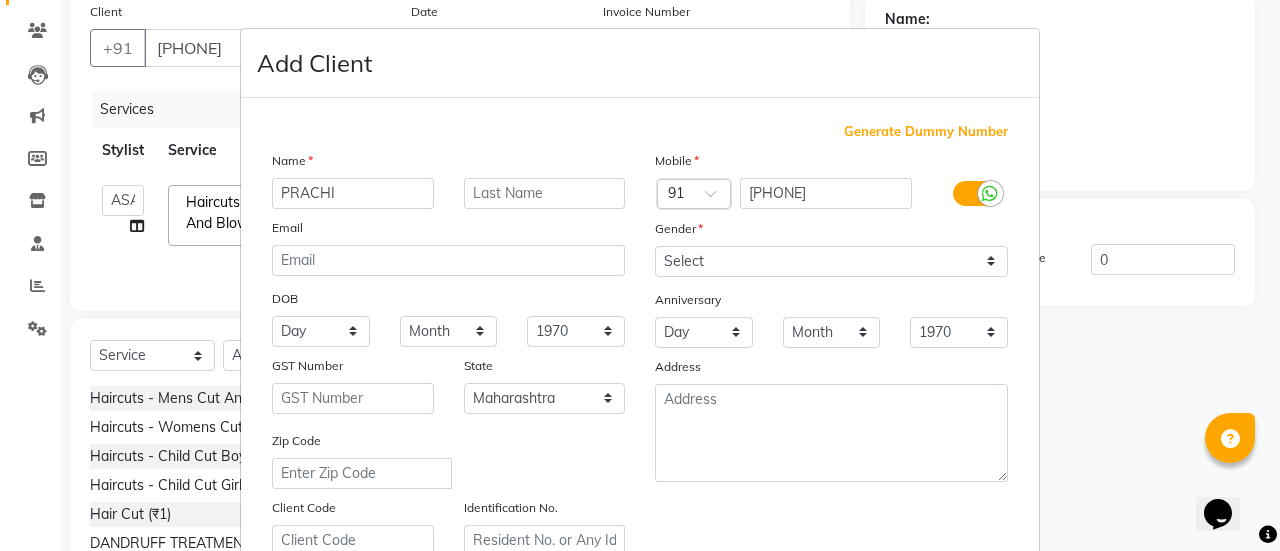 type on "PRACHI" 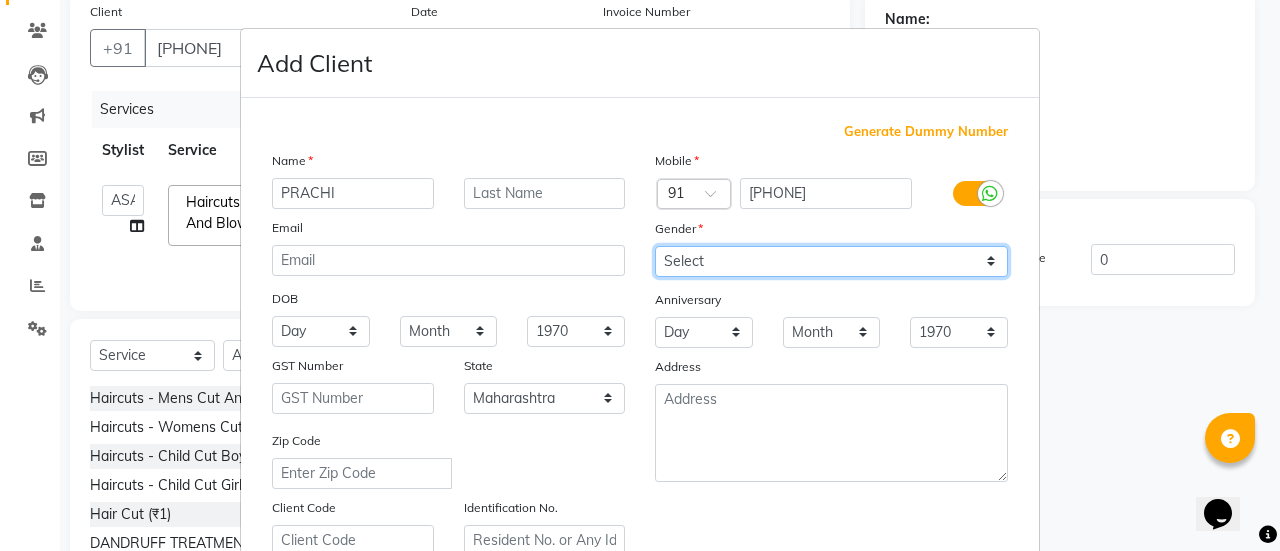 click on "Select Male Female Other Prefer Not To Say" at bounding box center (831, 261) 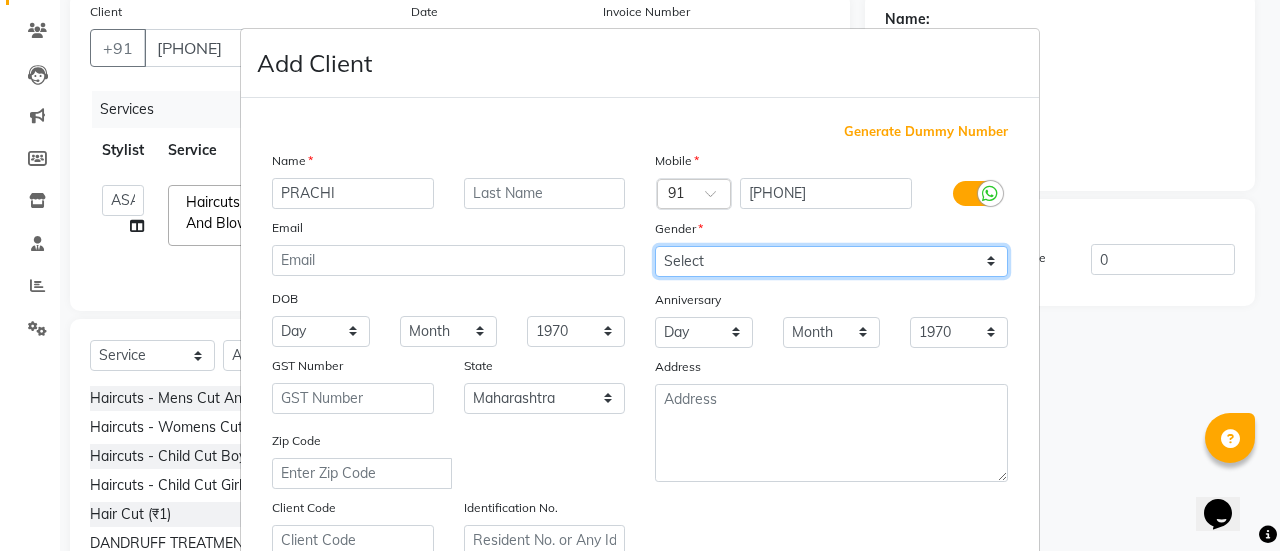 select on "female" 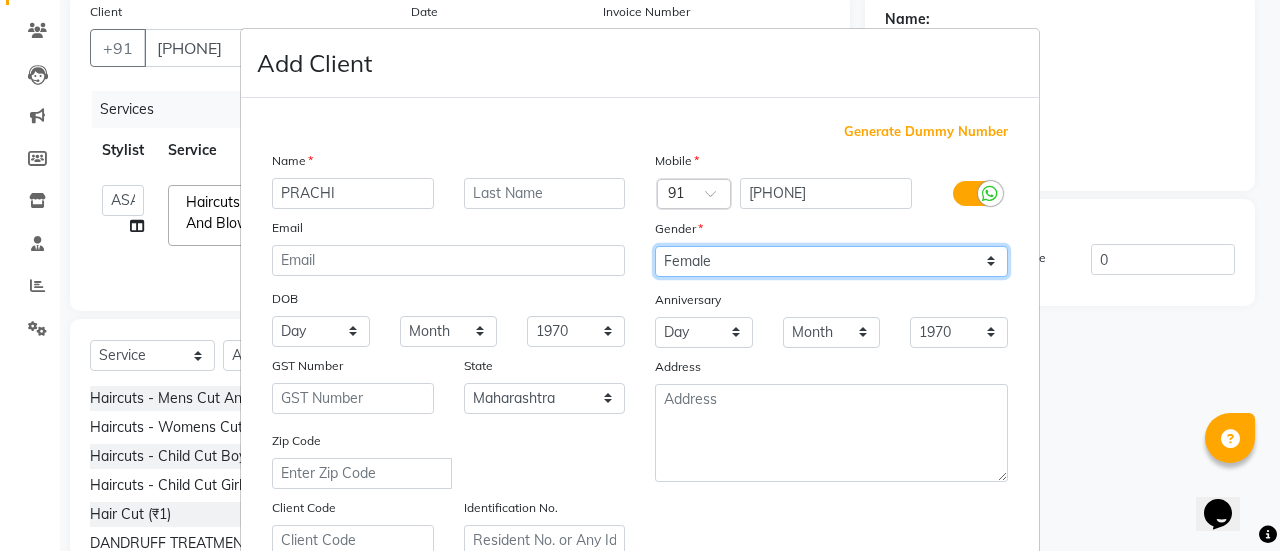 click on "Select Male Female Other Prefer Not To Say" at bounding box center (831, 261) 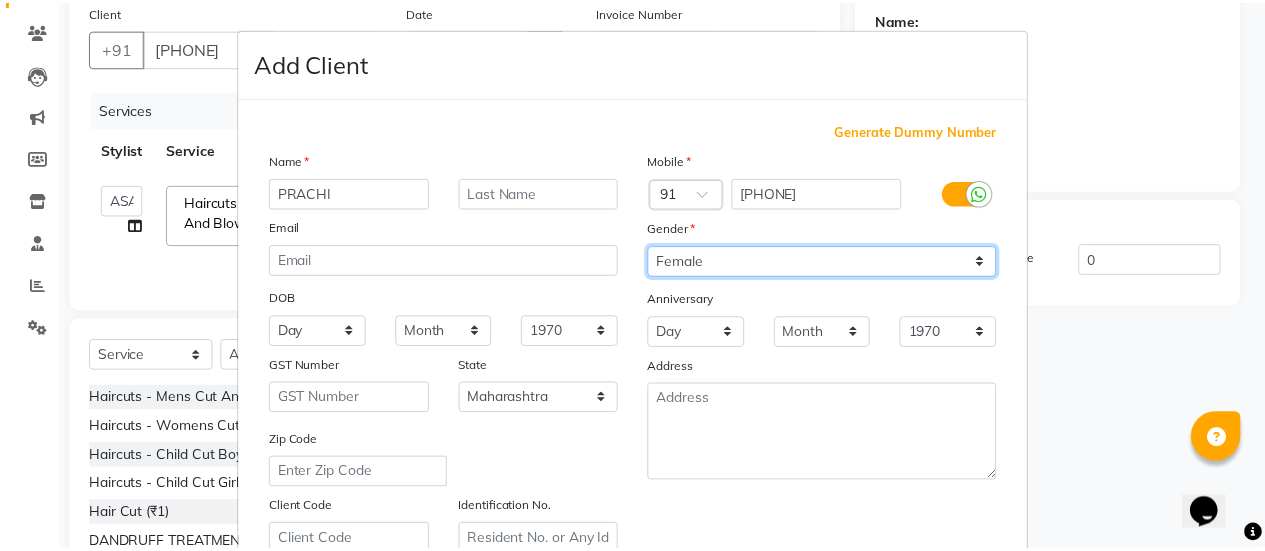 scroll, scrollTop: 368, scrollLeft: 0, axis: vertical 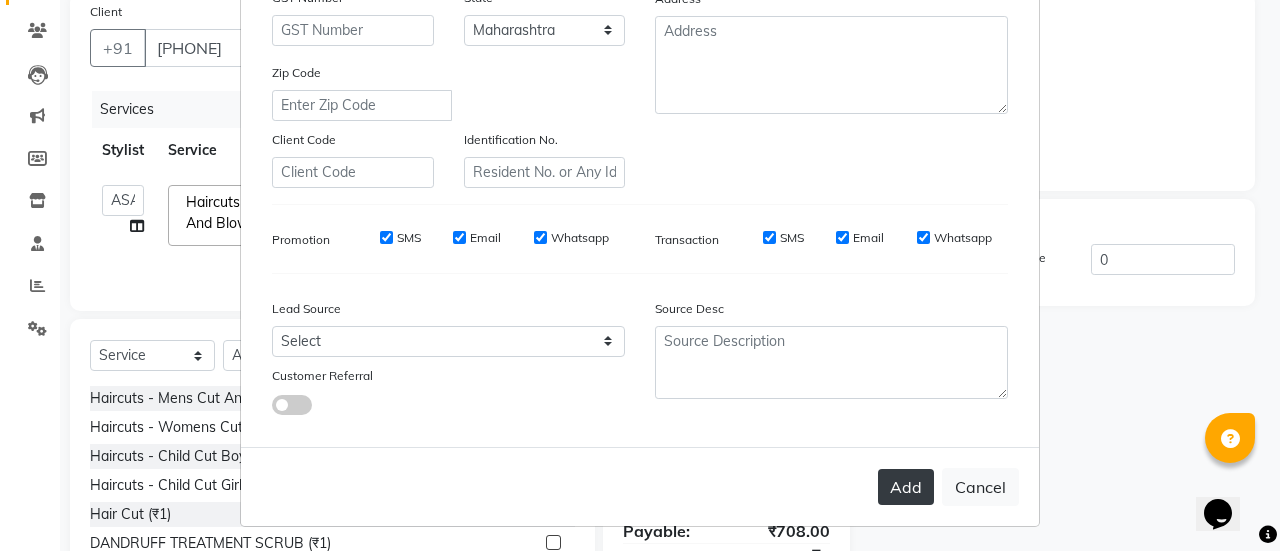 click on "Add" at bounding box center (906, 487) 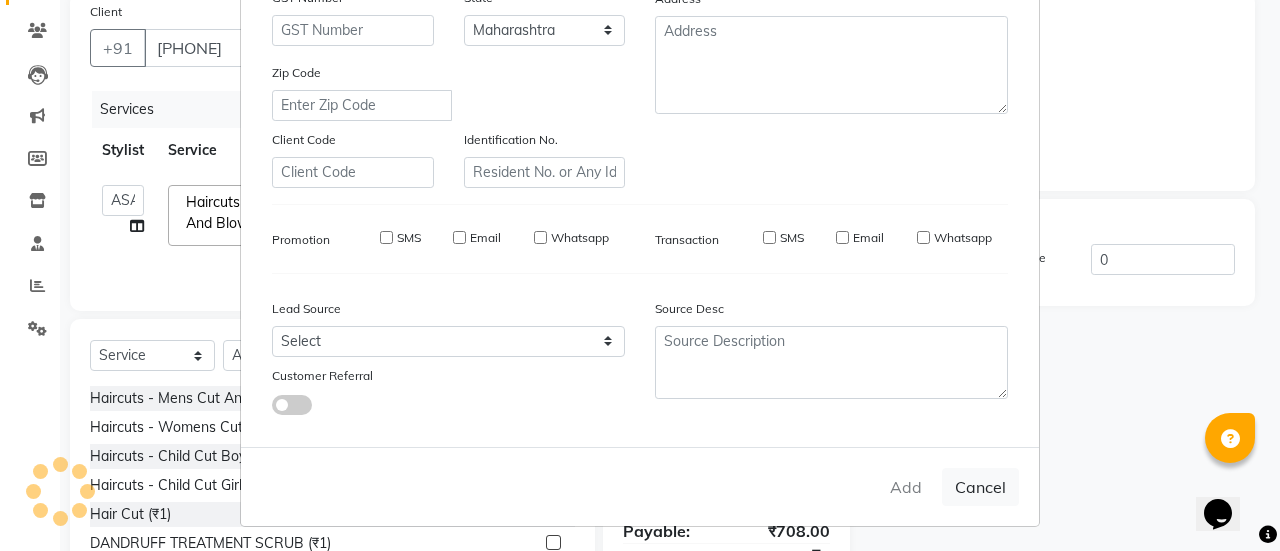 type on "94******53" 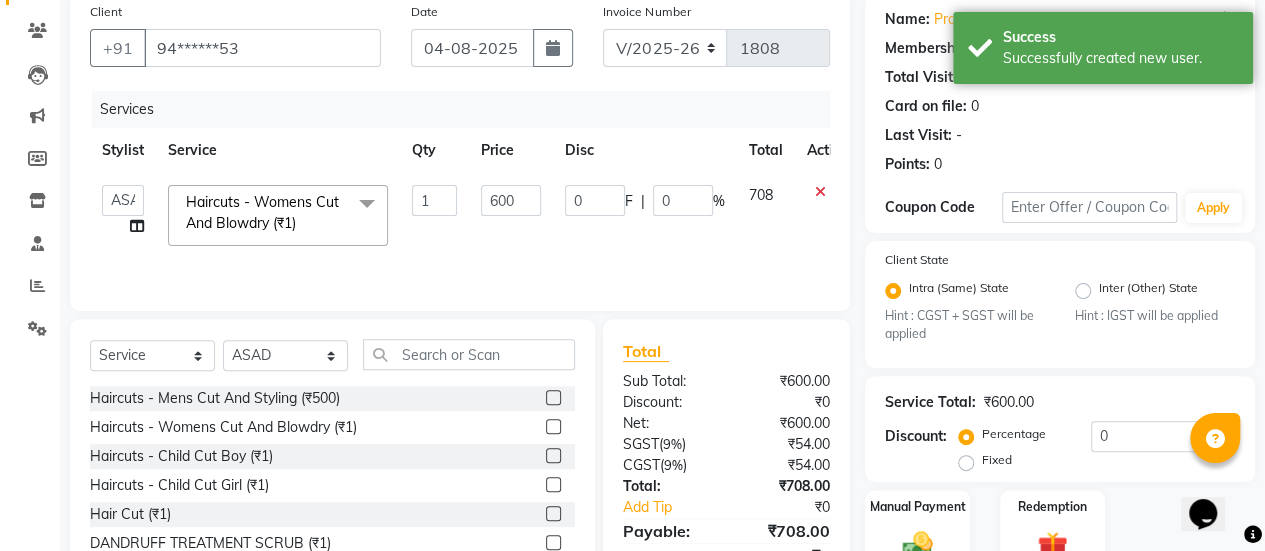 scroll, scrollTop: 254, scrollLeft: 0, axis: vertical 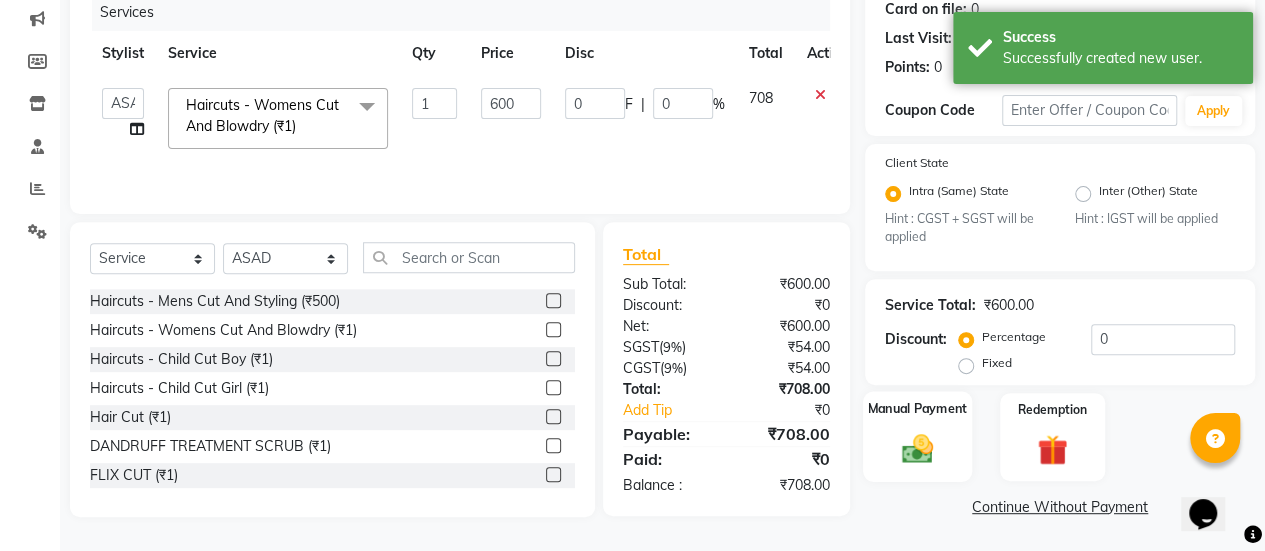 click 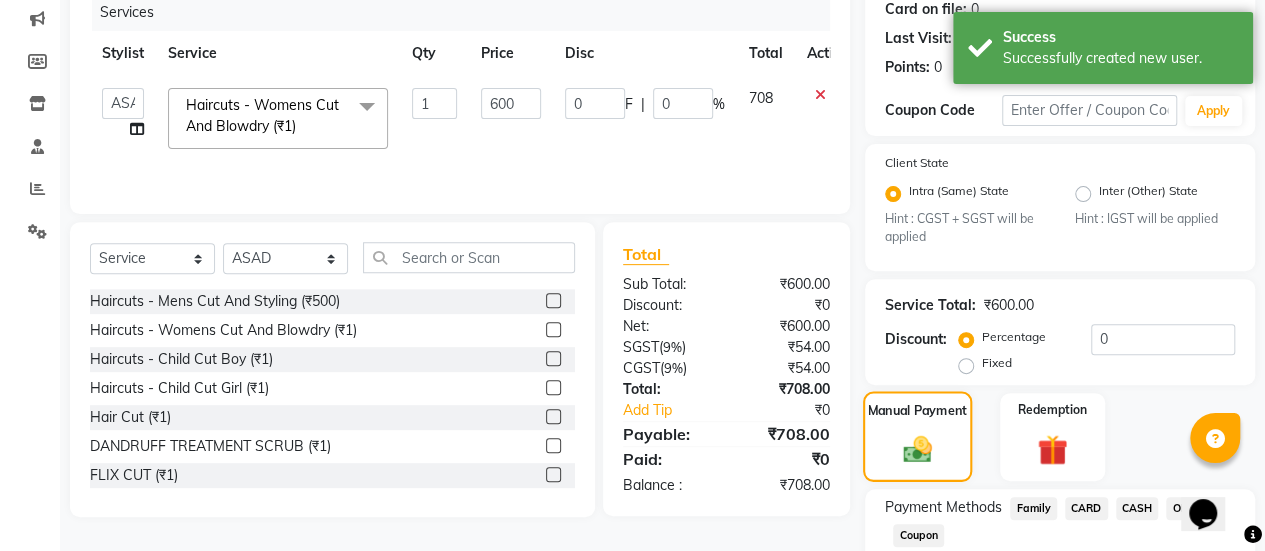 scroll, scrollTop: 382, scrollLeft: 0, axis: vertical 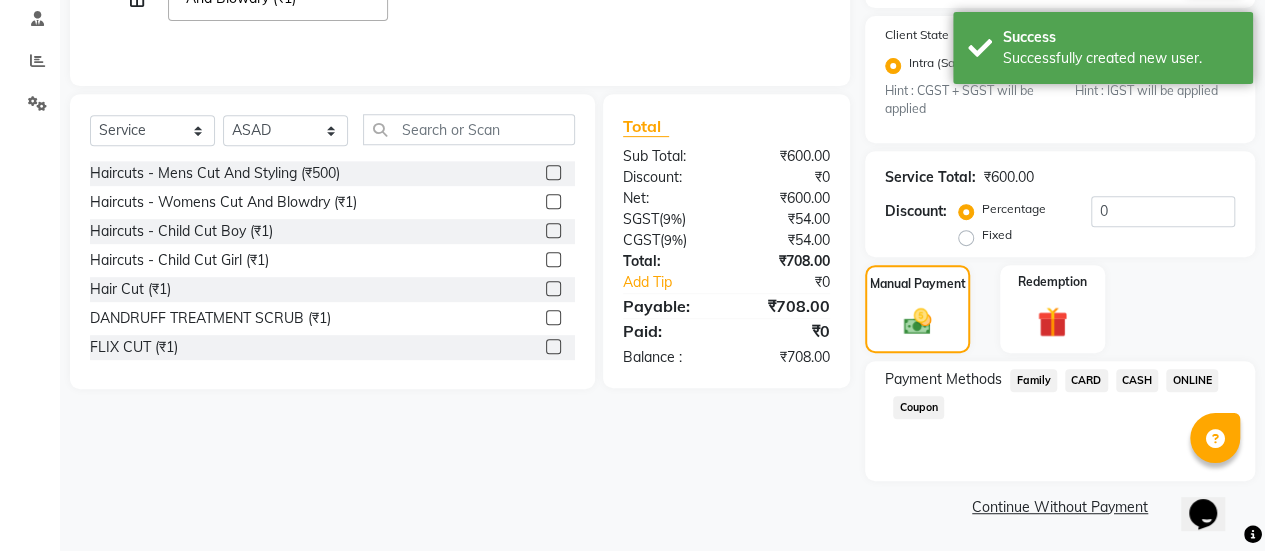 click on "ONLINE" 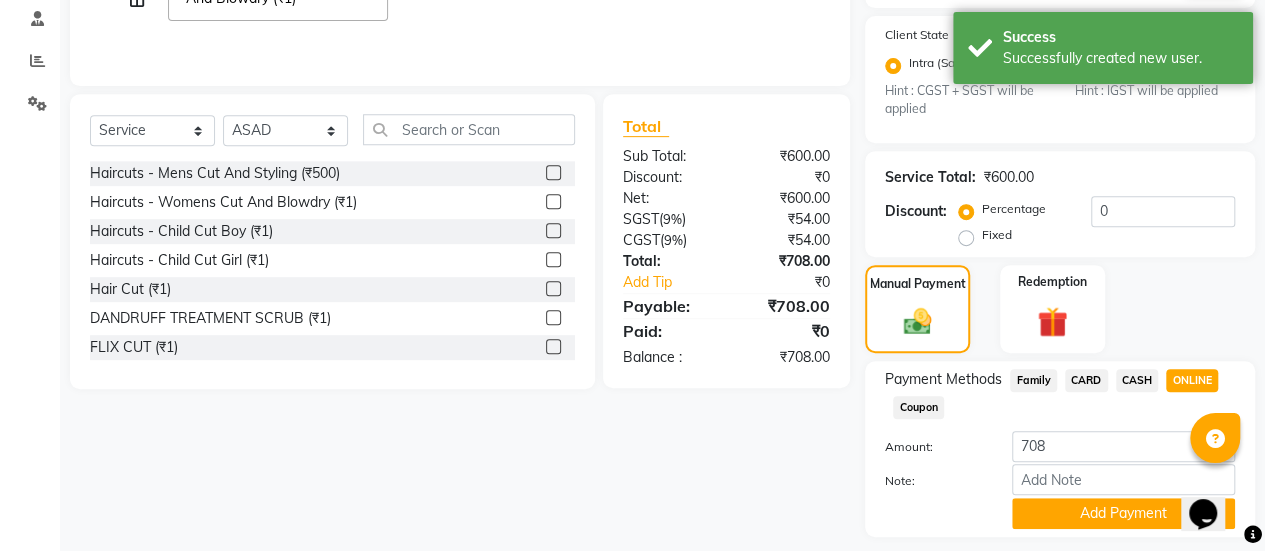 scroll, scrollTop: 438, scrollLeft: 0, axis: vertical 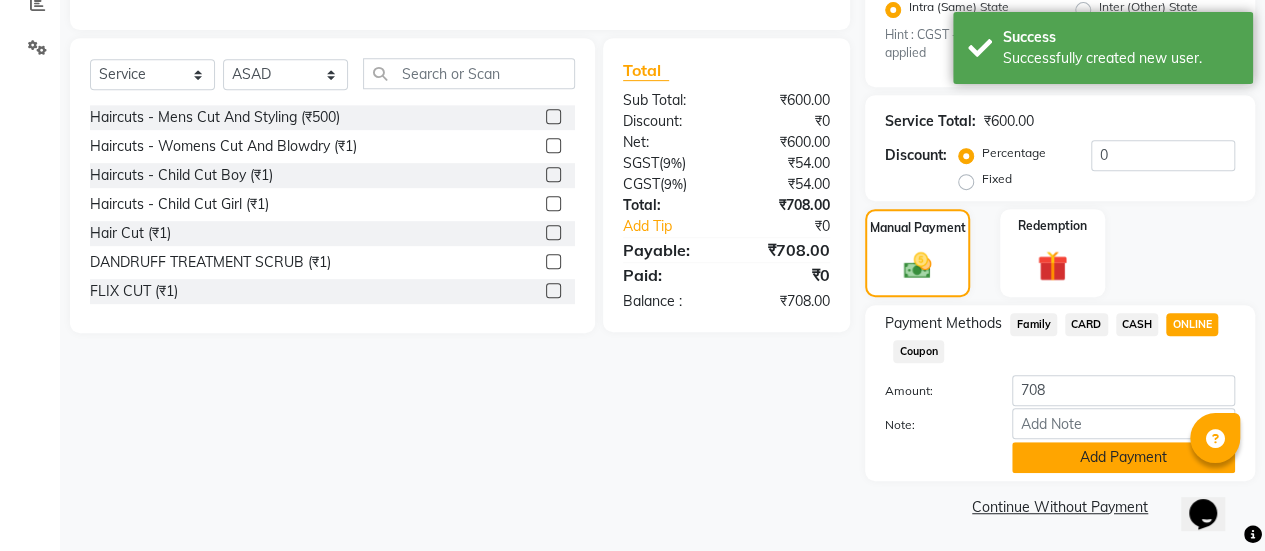 click on "Add Payment" 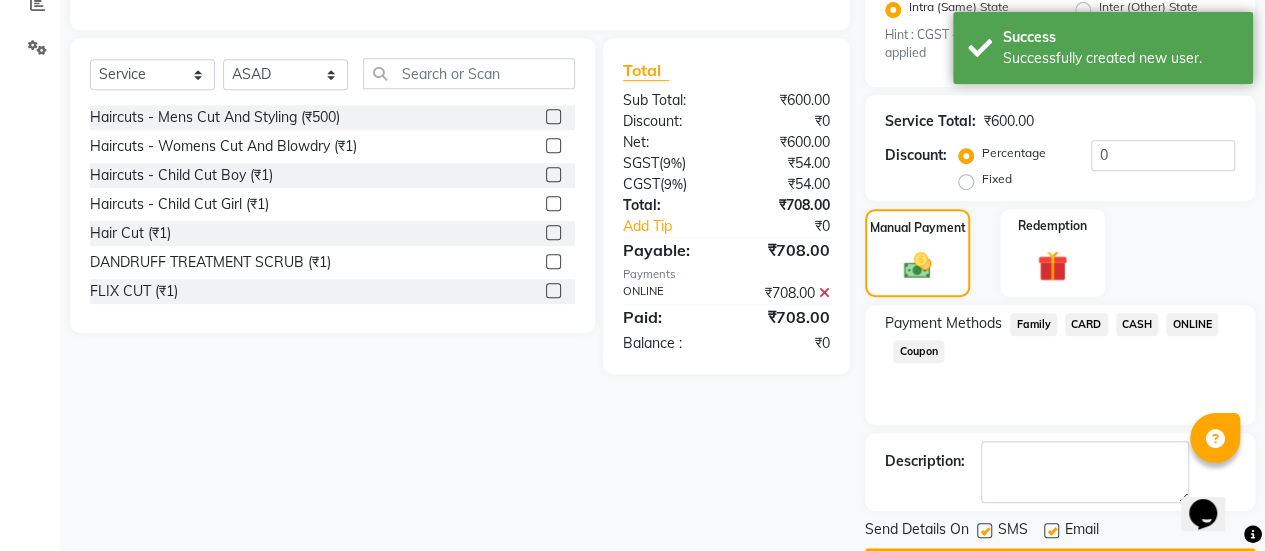 scroll, scrollTop: 493, scrollLeft: 0, axis: vertical 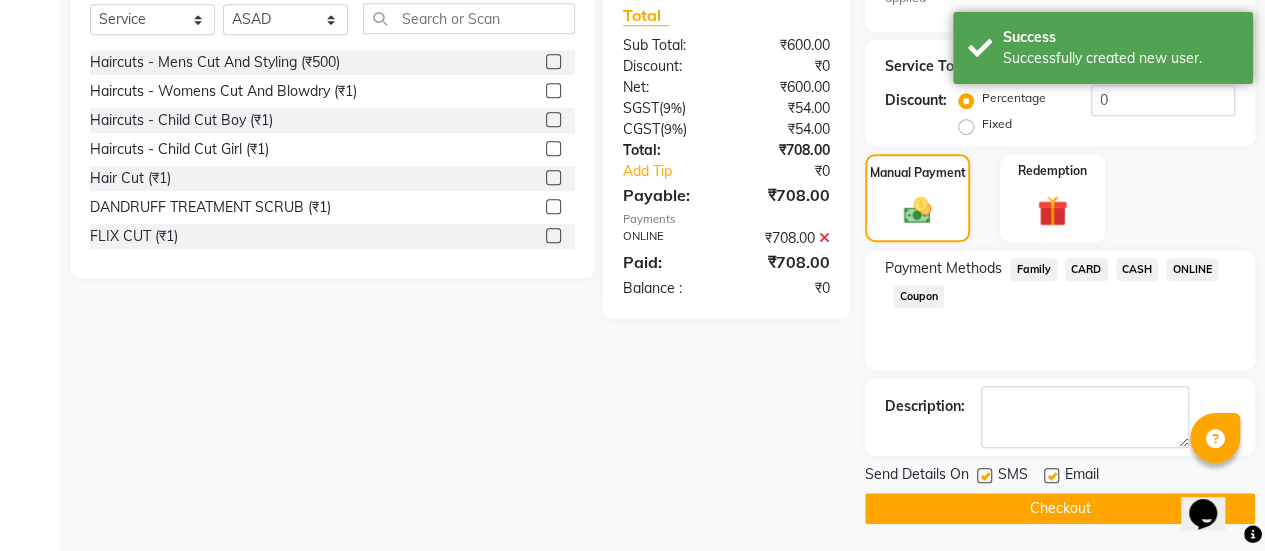 click 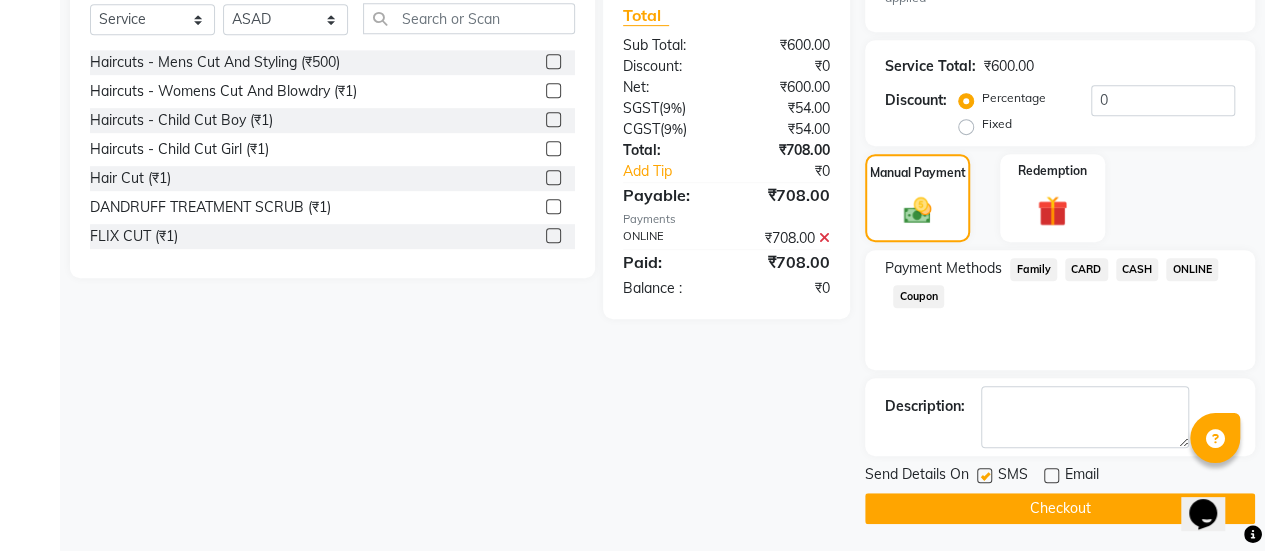 click on "Checkout" 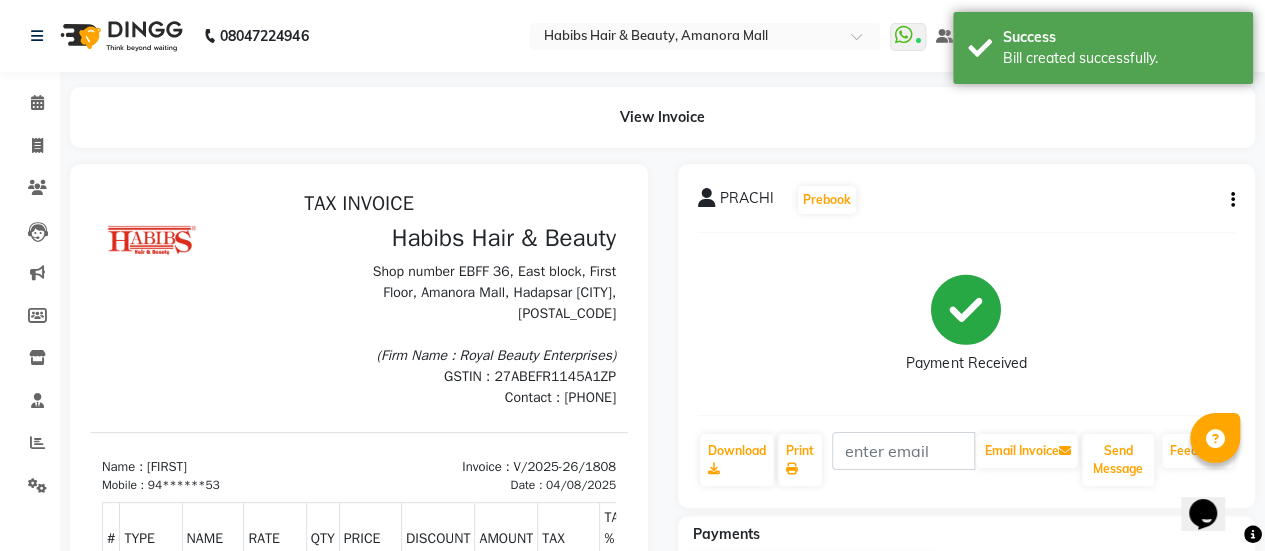 scroll, scrollTop: 0, scrollLeft: 0, axis: both 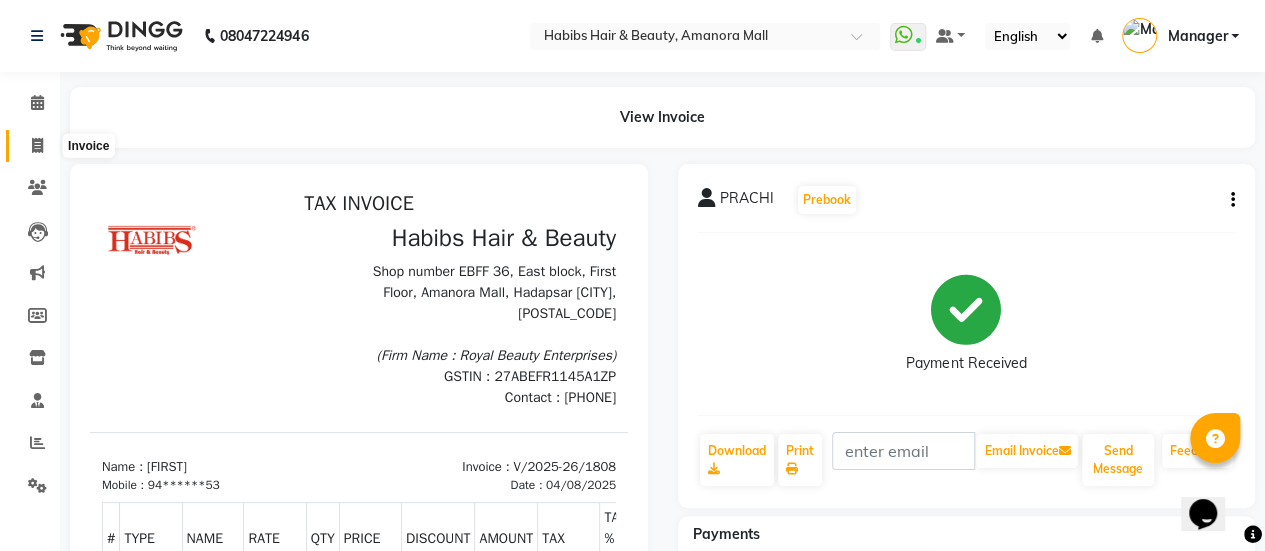 click 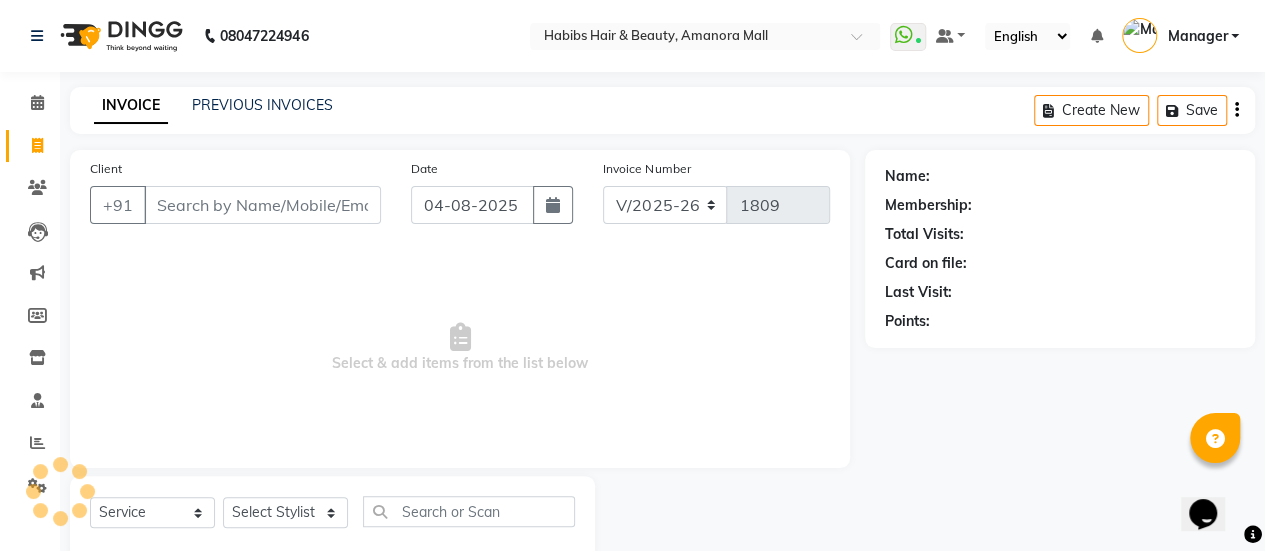 scroll, scrollTop: 49, scrollLeft: 0, axis: vertical 